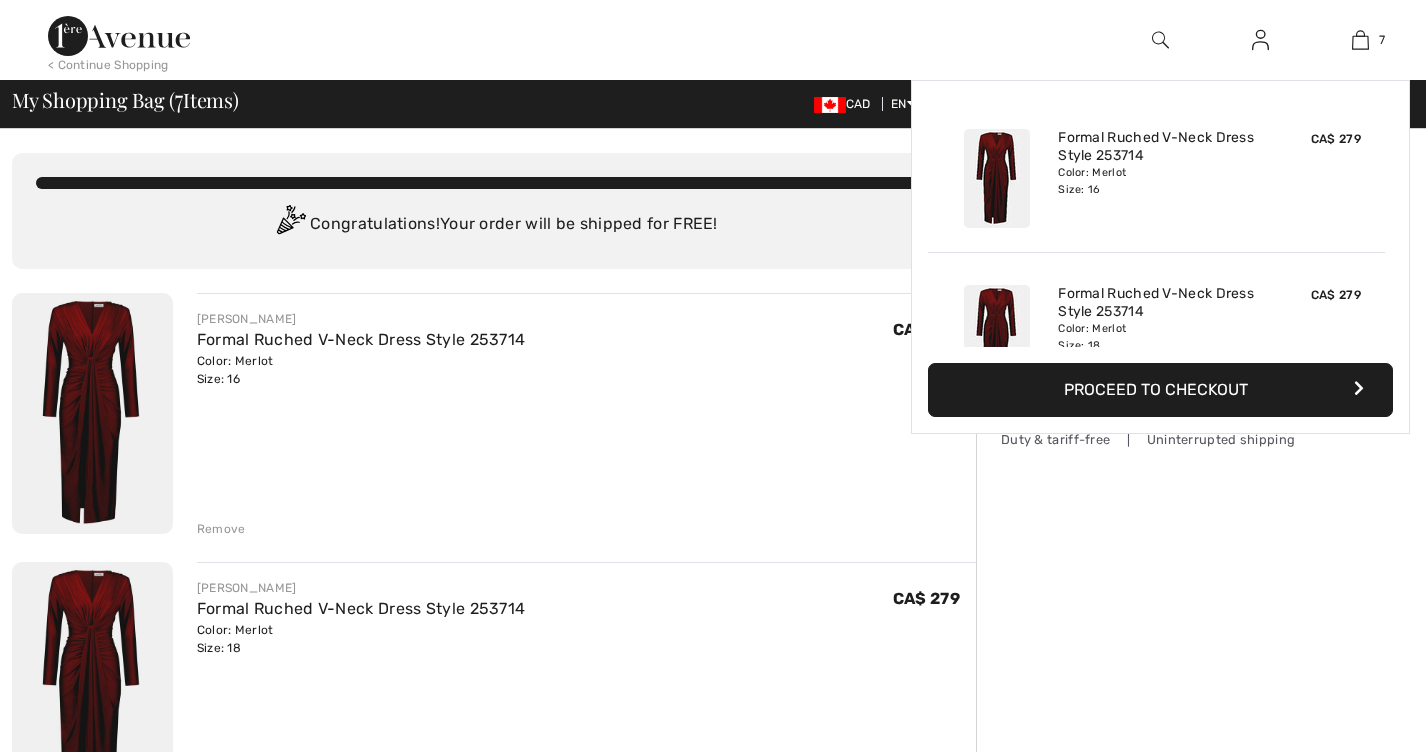 scroll, scrollTop: 0, scrollLeft: 0, axis: both 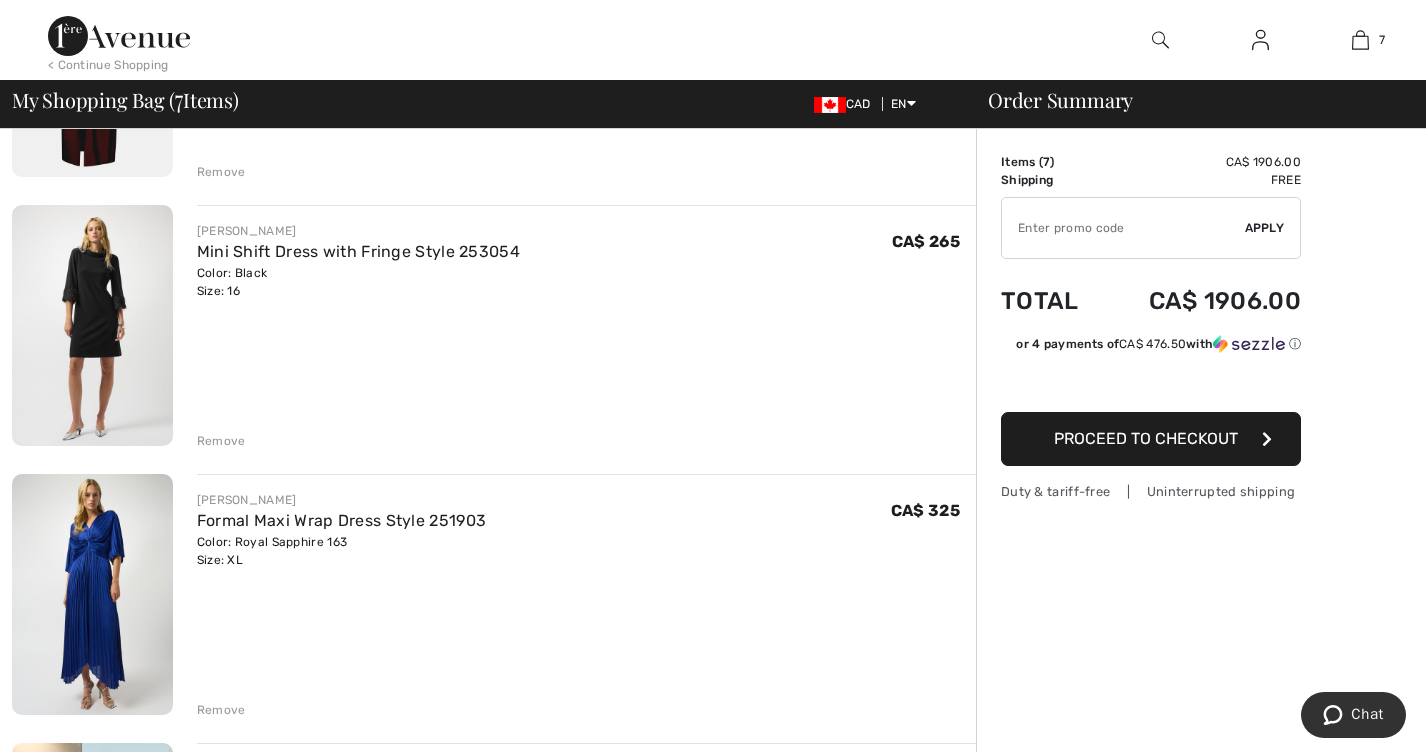 click on "Remove" at bounding box center (221, 441) 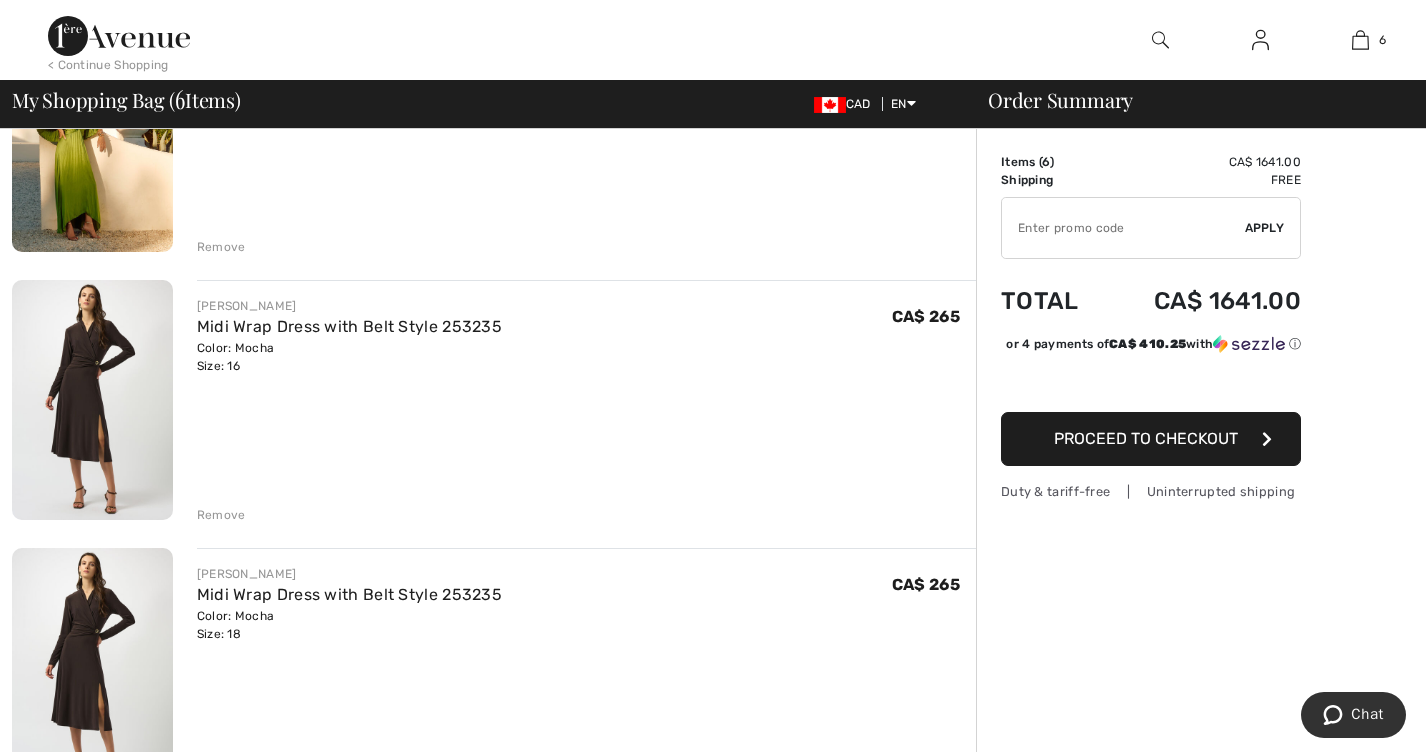 scroll, scrollTop: 1117, scrollLeft: 0, axis: vertical 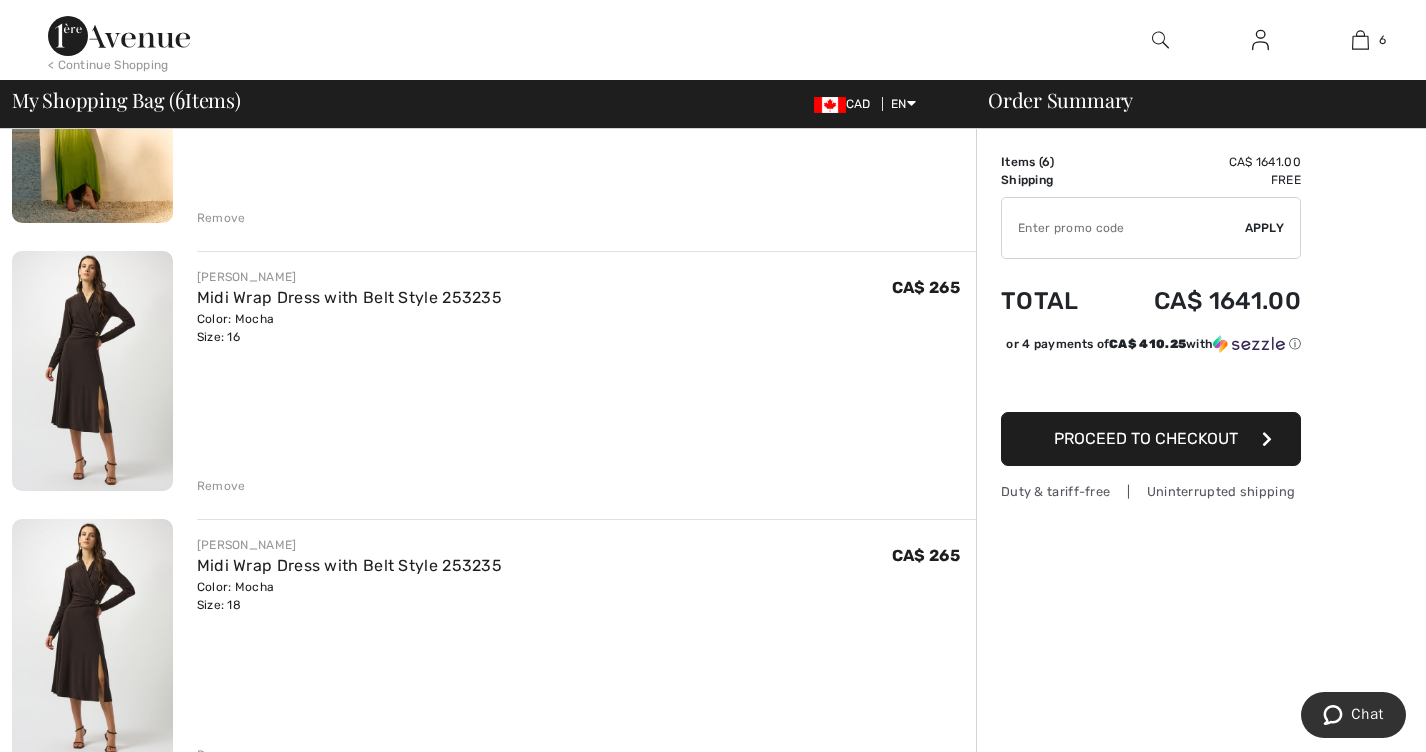 click on "Remove" at bounding box center (221, 486) 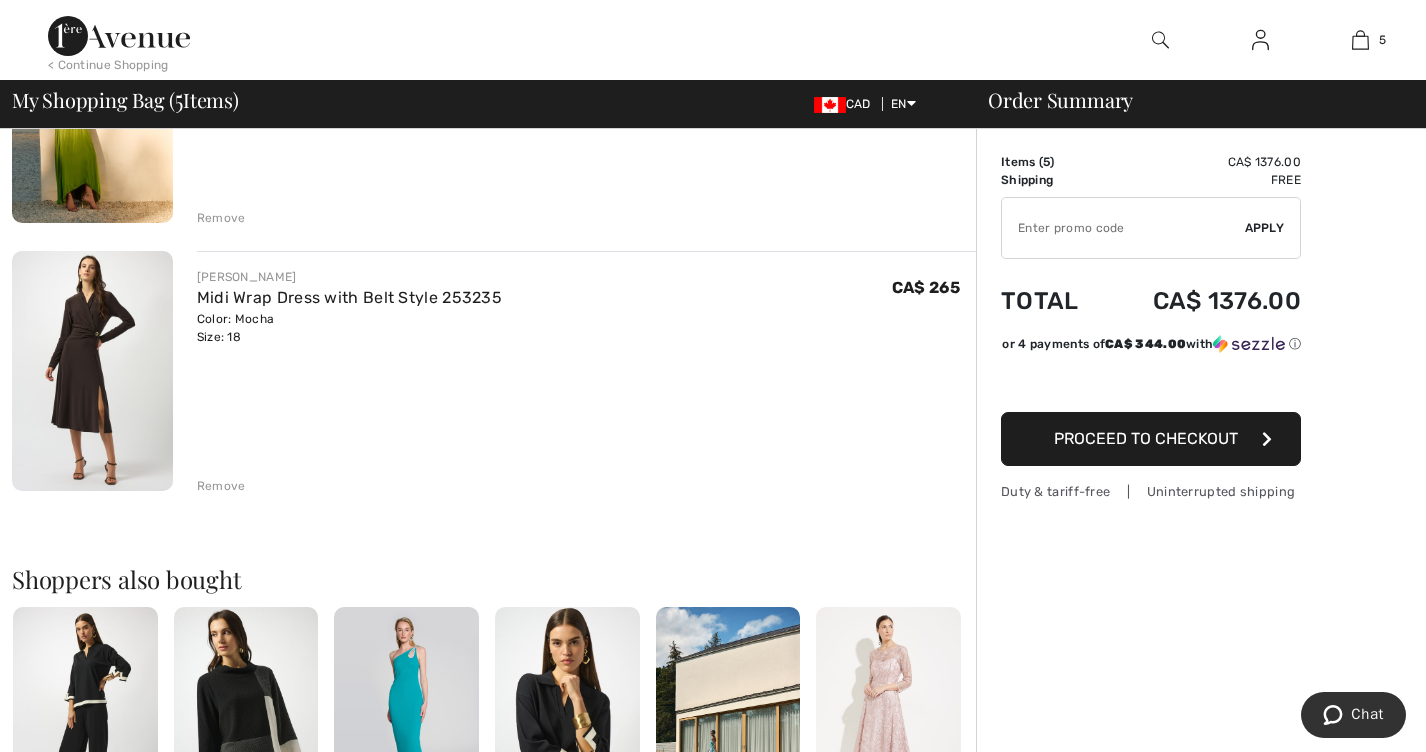 click on "Remove" at bounding box center (221, 486) 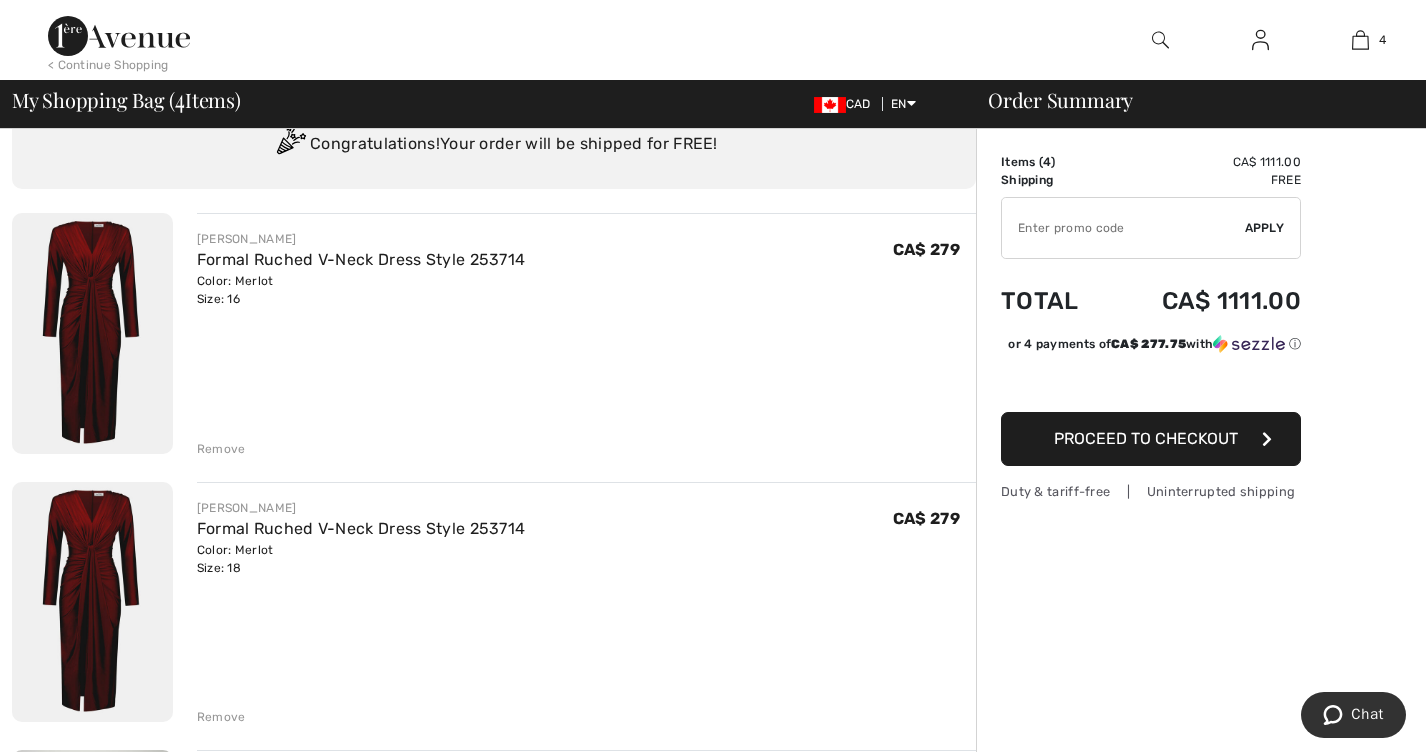 scroll, scrollTop: 0, scrollLeft: 0, axis: both 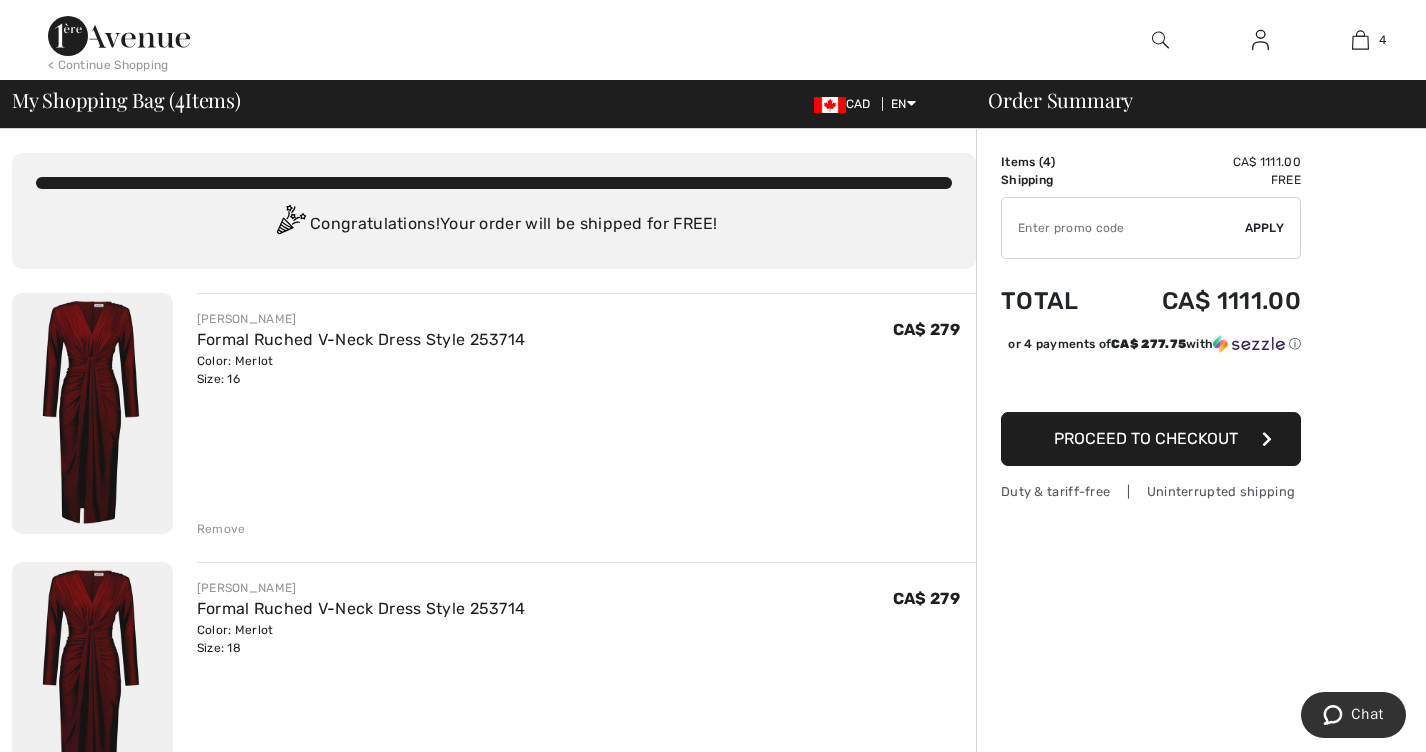 click on "Proceed to Checkout" at bounding box center [1146, 438] 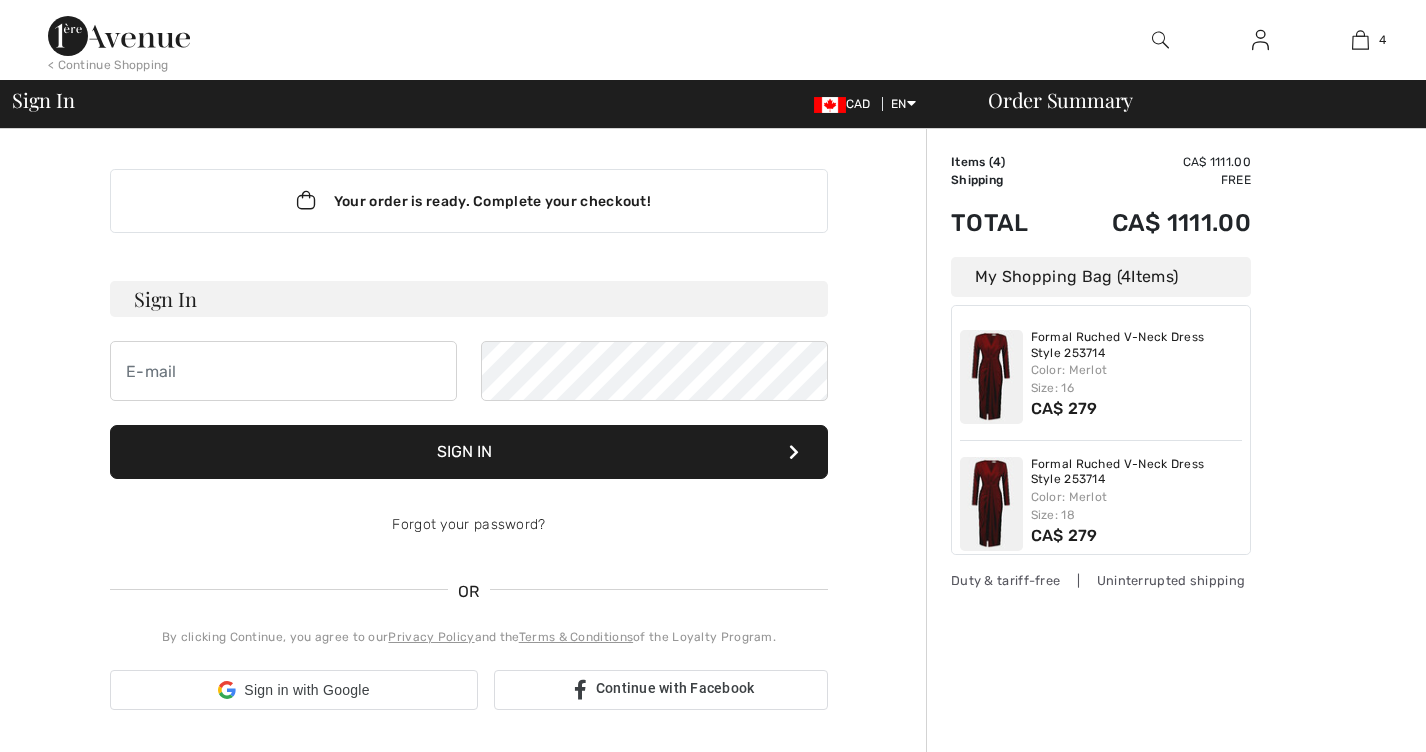 scroll, scrollTop: 0, scrollLeft: 0, axis: both 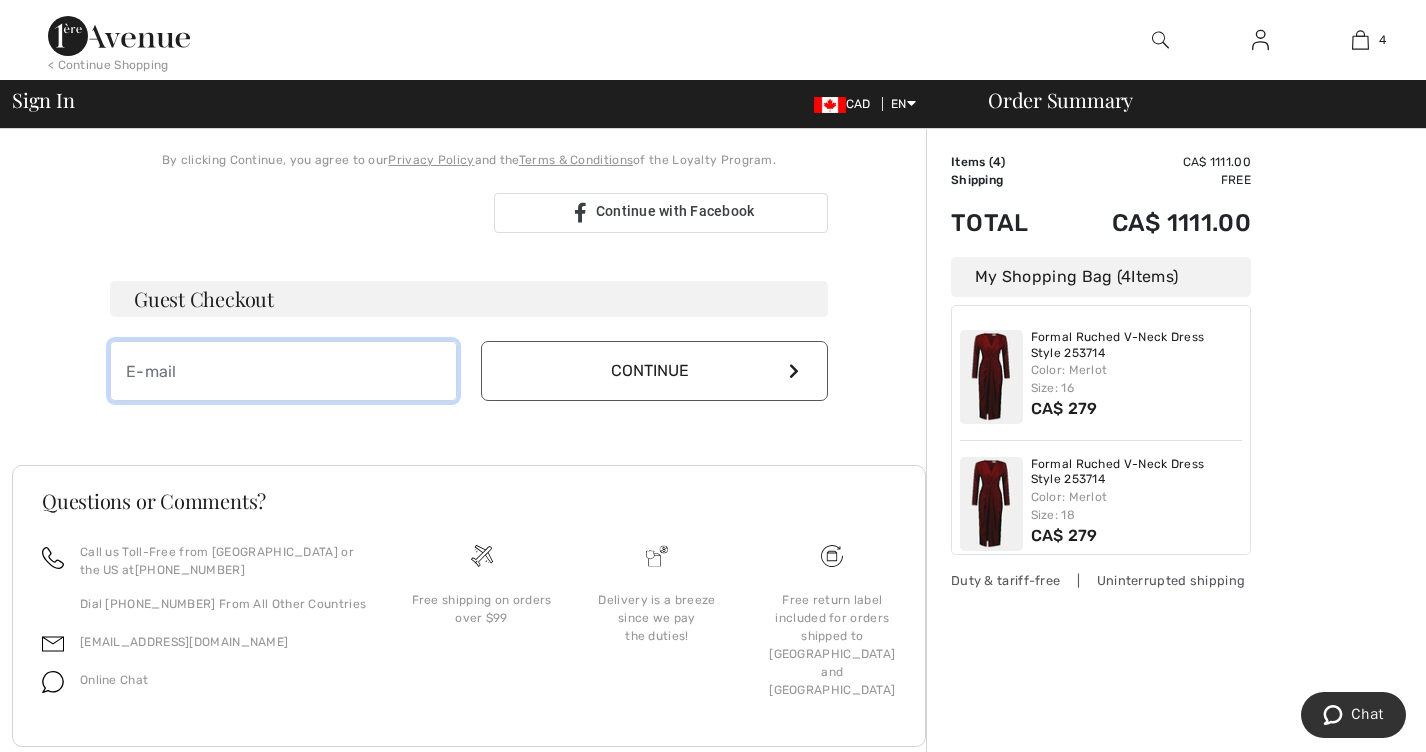 click at bounding box center (283, 371) 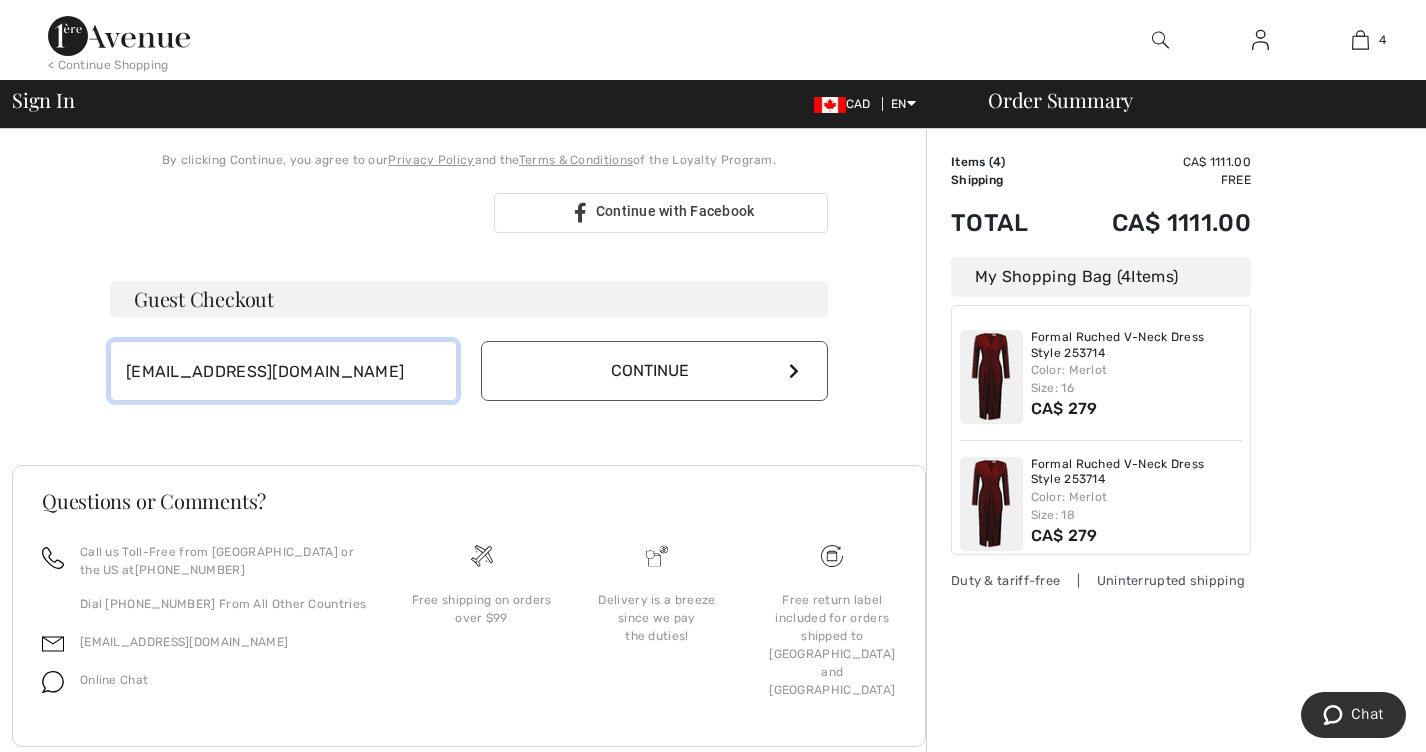 type on "neshat_a_m@yahoo.com" 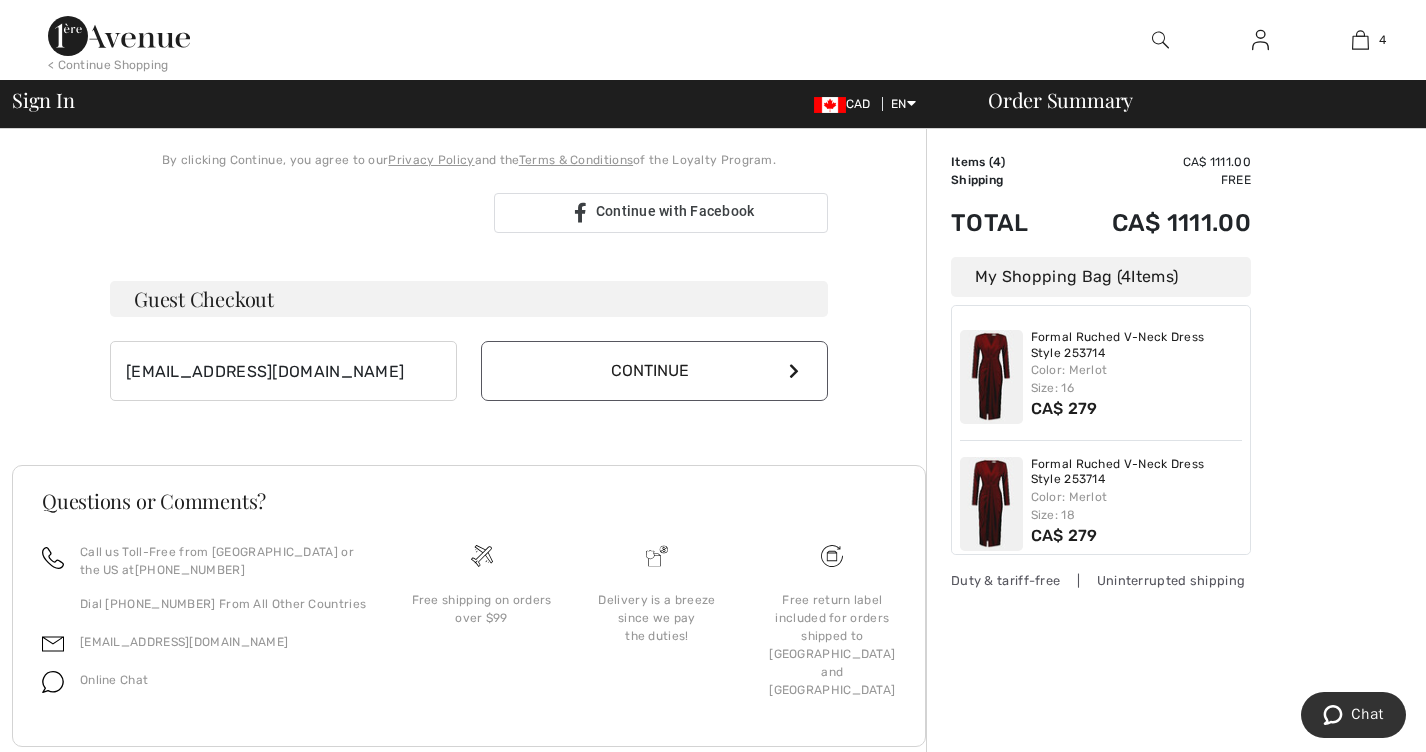 type 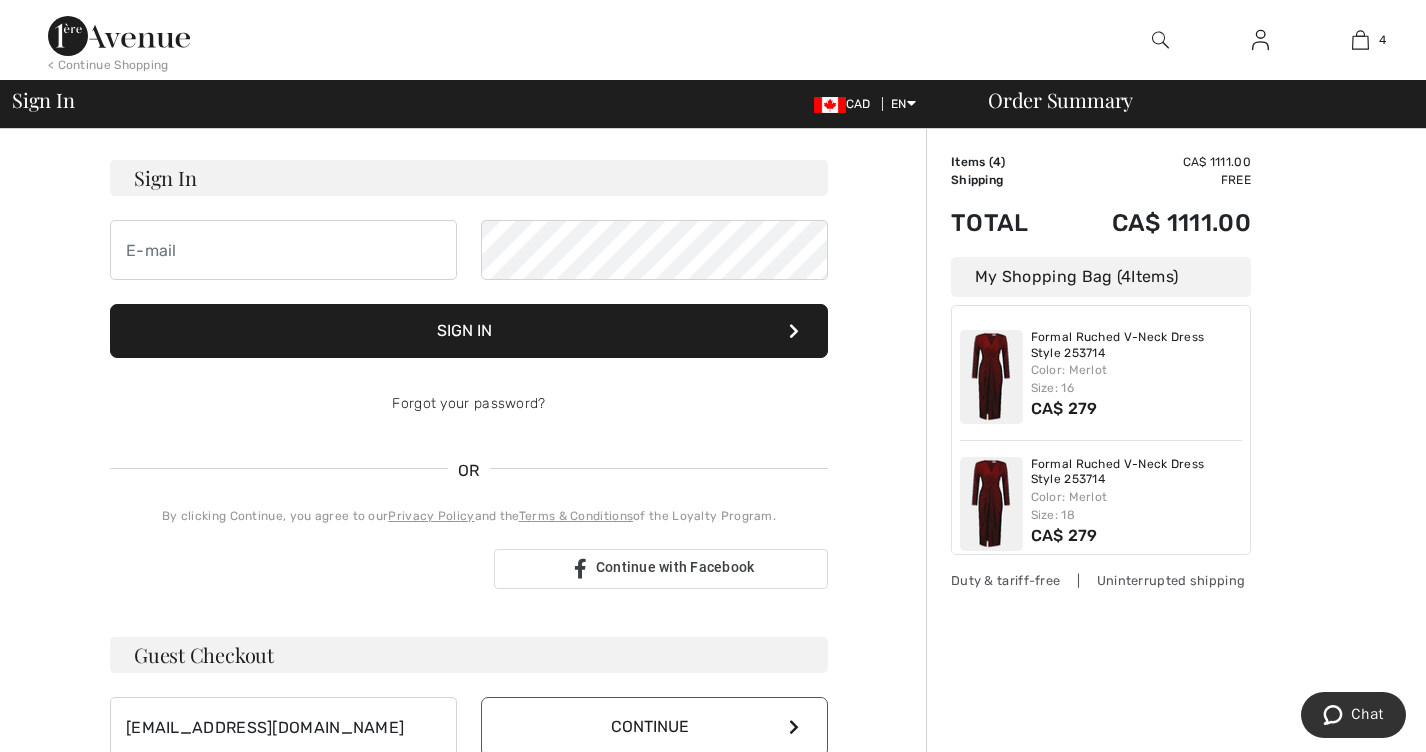 scroll, scrollTop: 122, scrollLeft: 0, axis: vertical 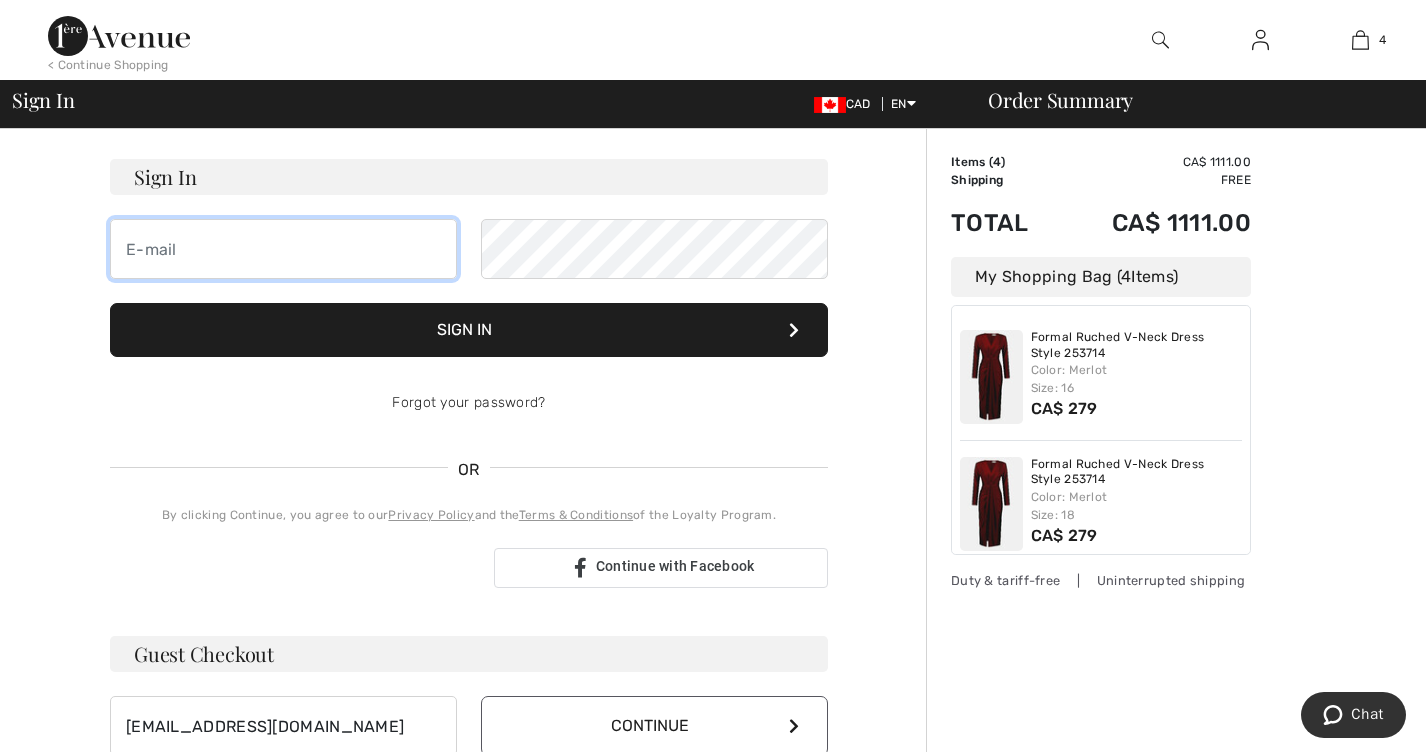 click at bounding box center [283, 249] 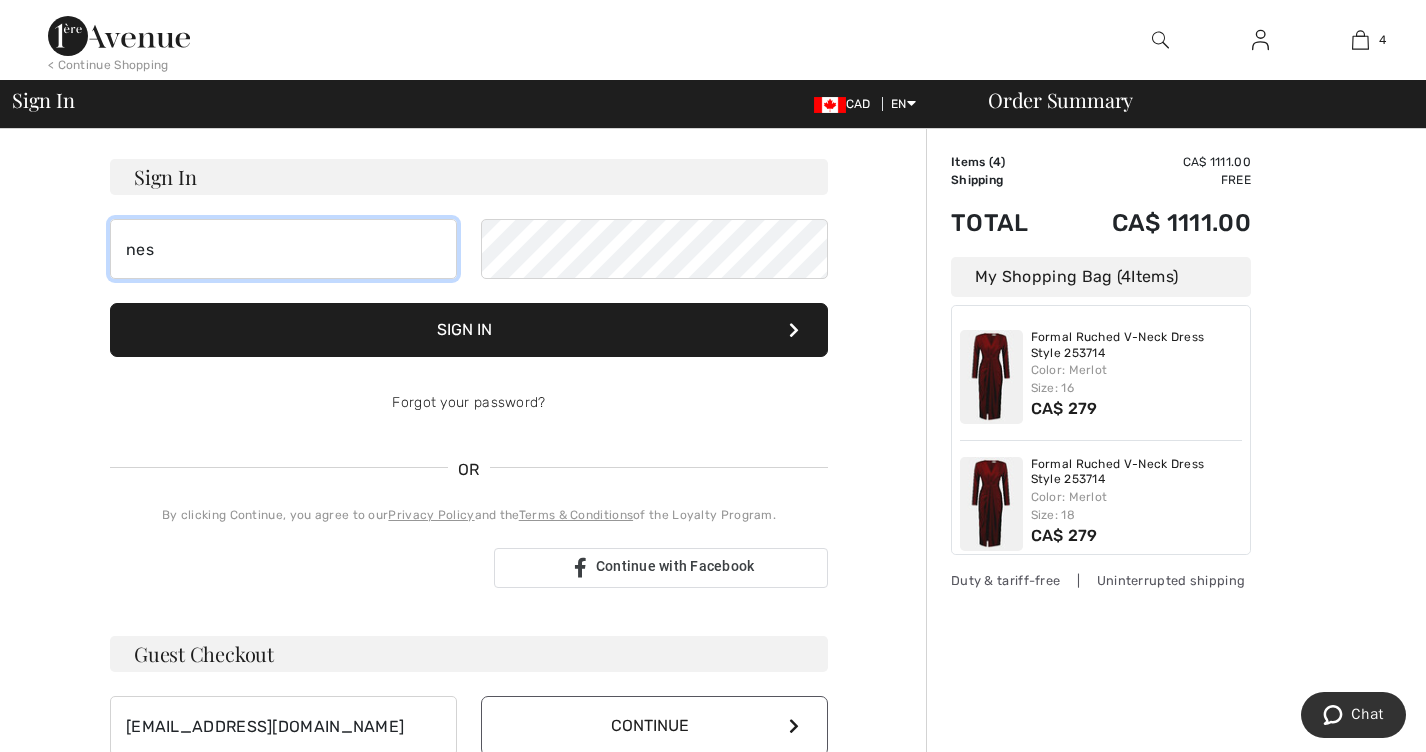 type on "neshat_a_m@yahoo.com" 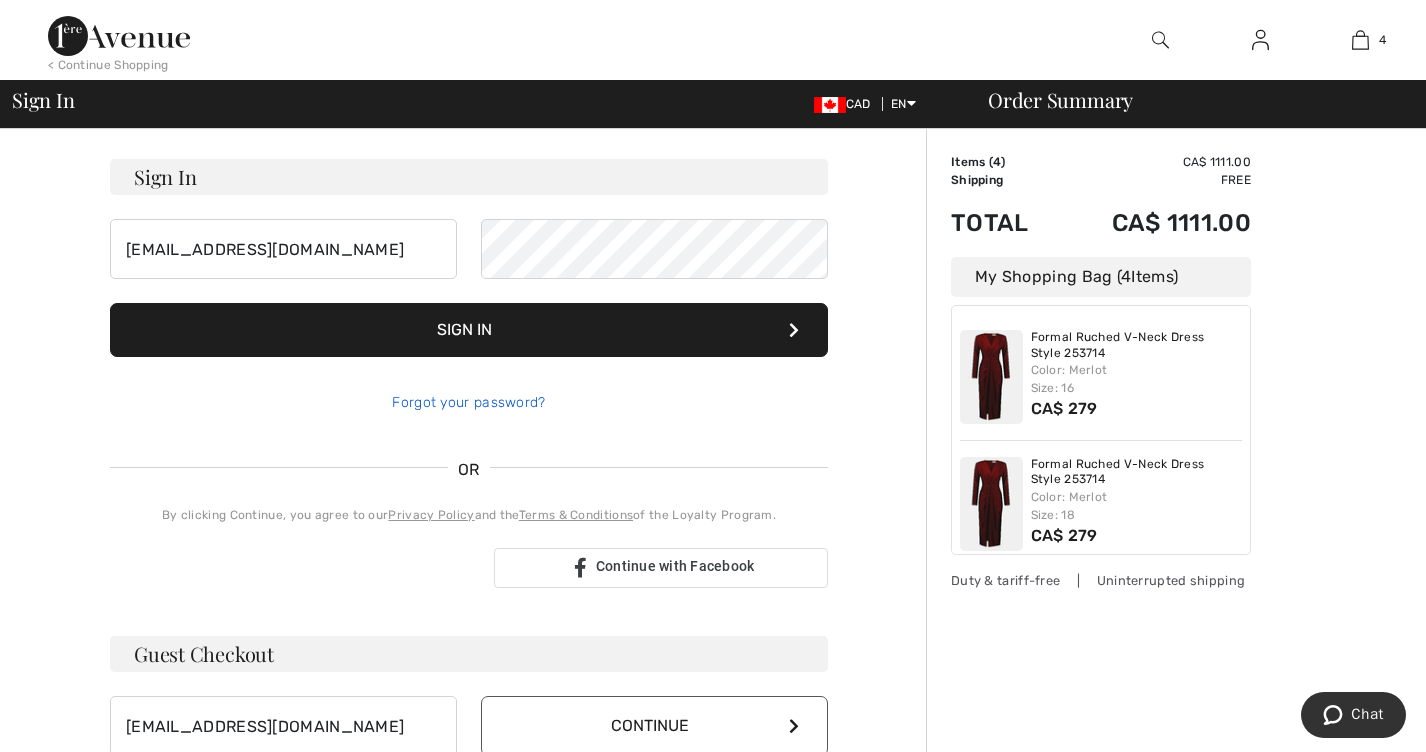 click on "Forgot your password?" at bounding box center (469, 403) 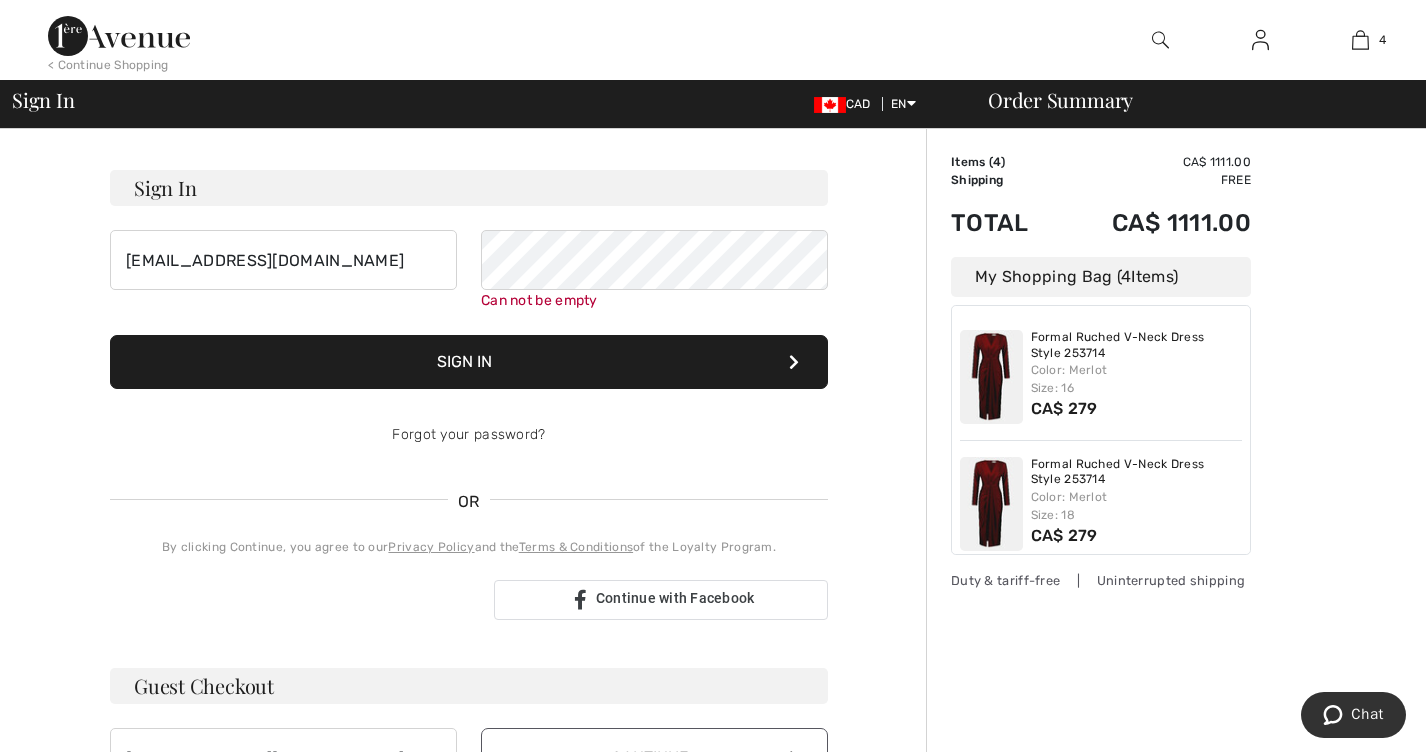 scroll, scrollTop: 110, scrollLeft: 0, axis: vertical 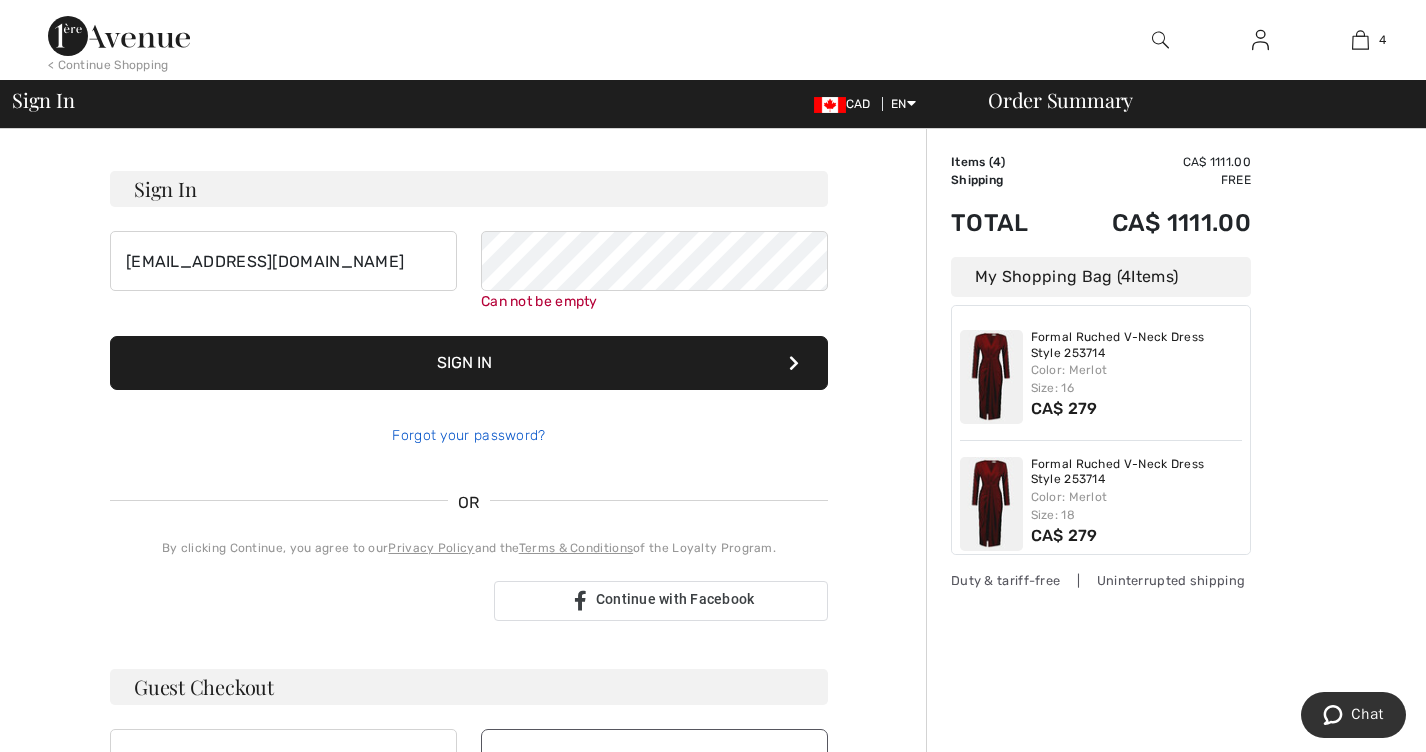 click on "Forgot your password?" at bounding box center (468, 435) 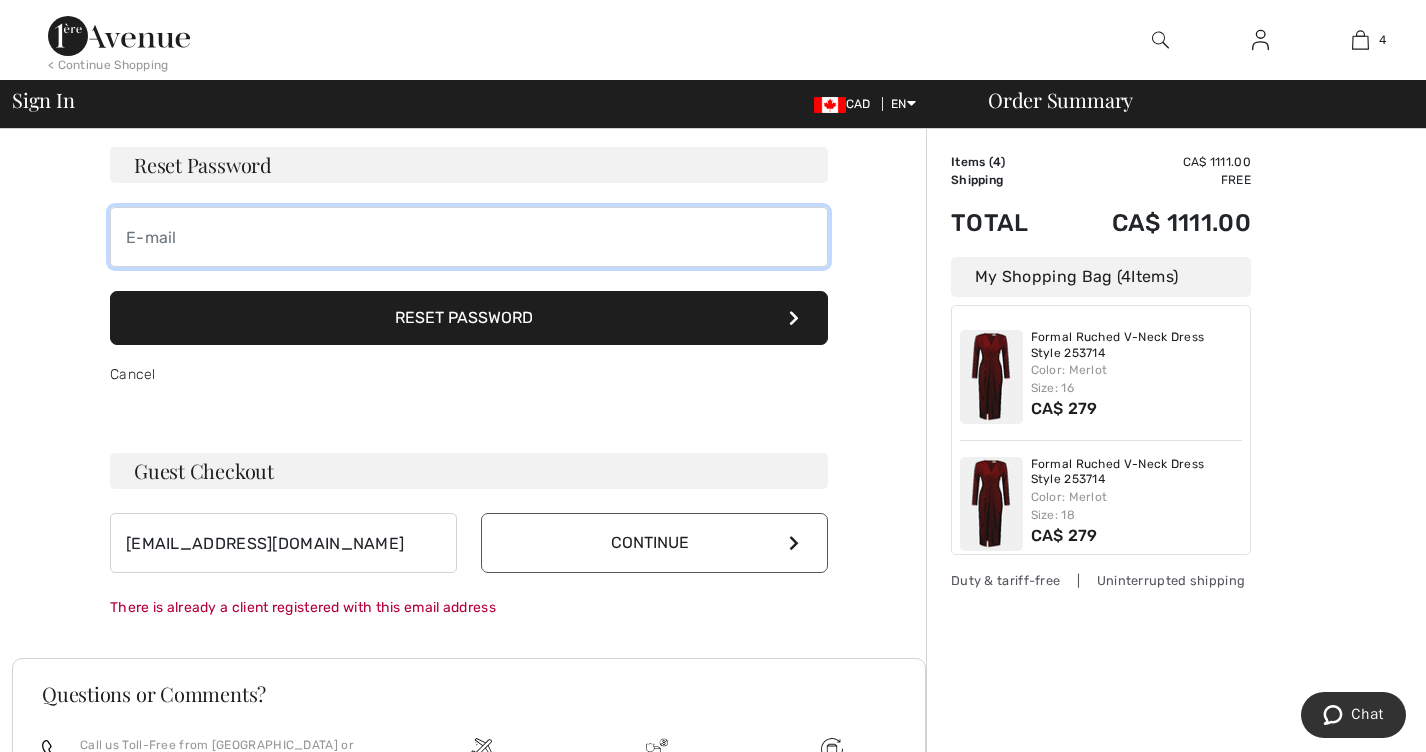 click at bounding box center (469, 237) 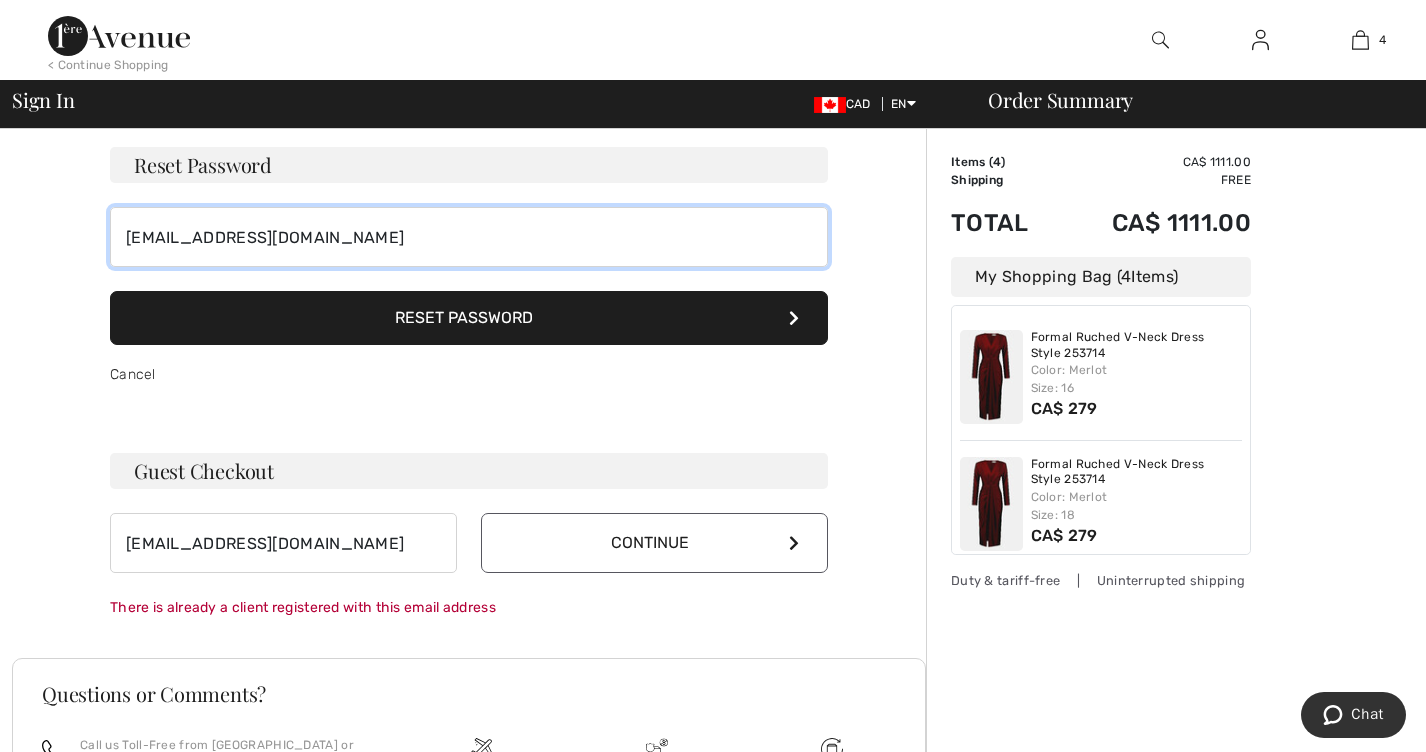 type on "[EMAIL_ADDRESS][DOMAIN_NAME]" 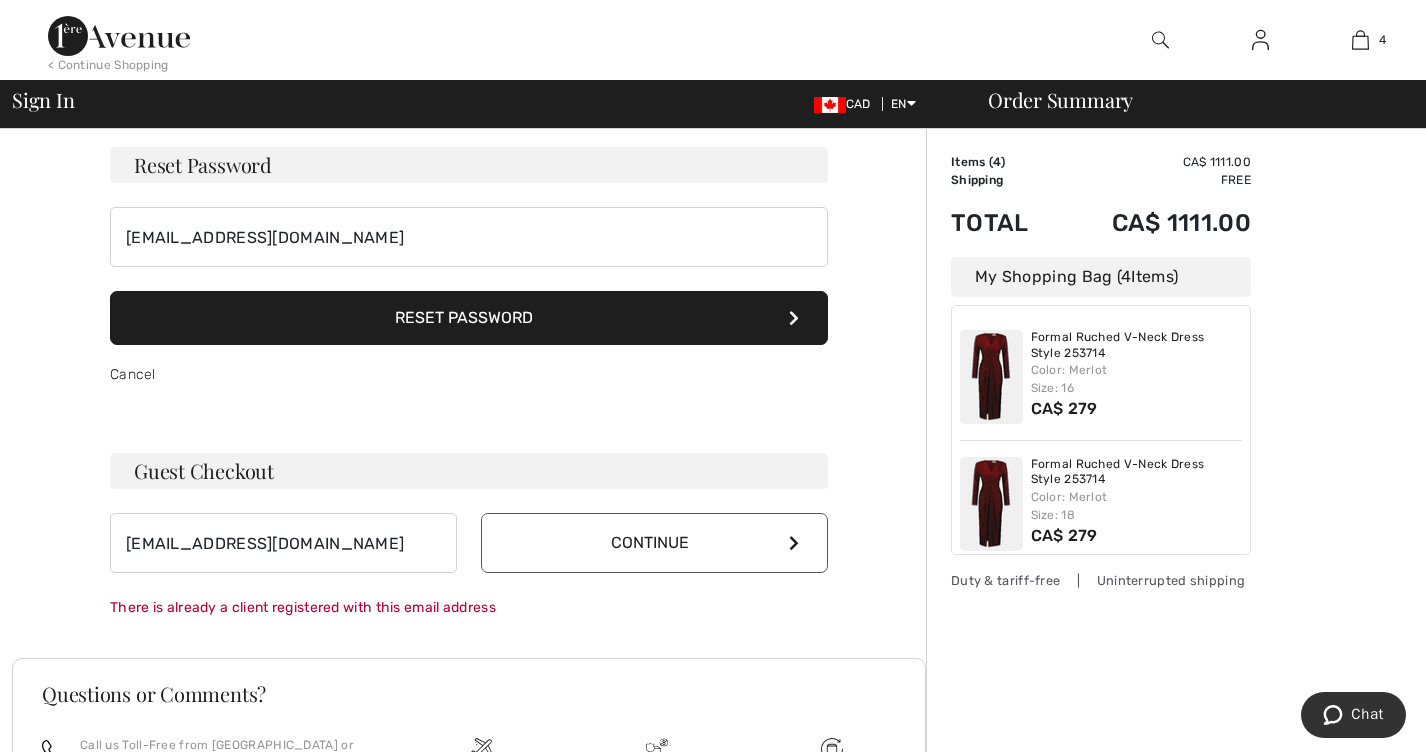 click on "Reset Password" at bounding box center [469, 318] 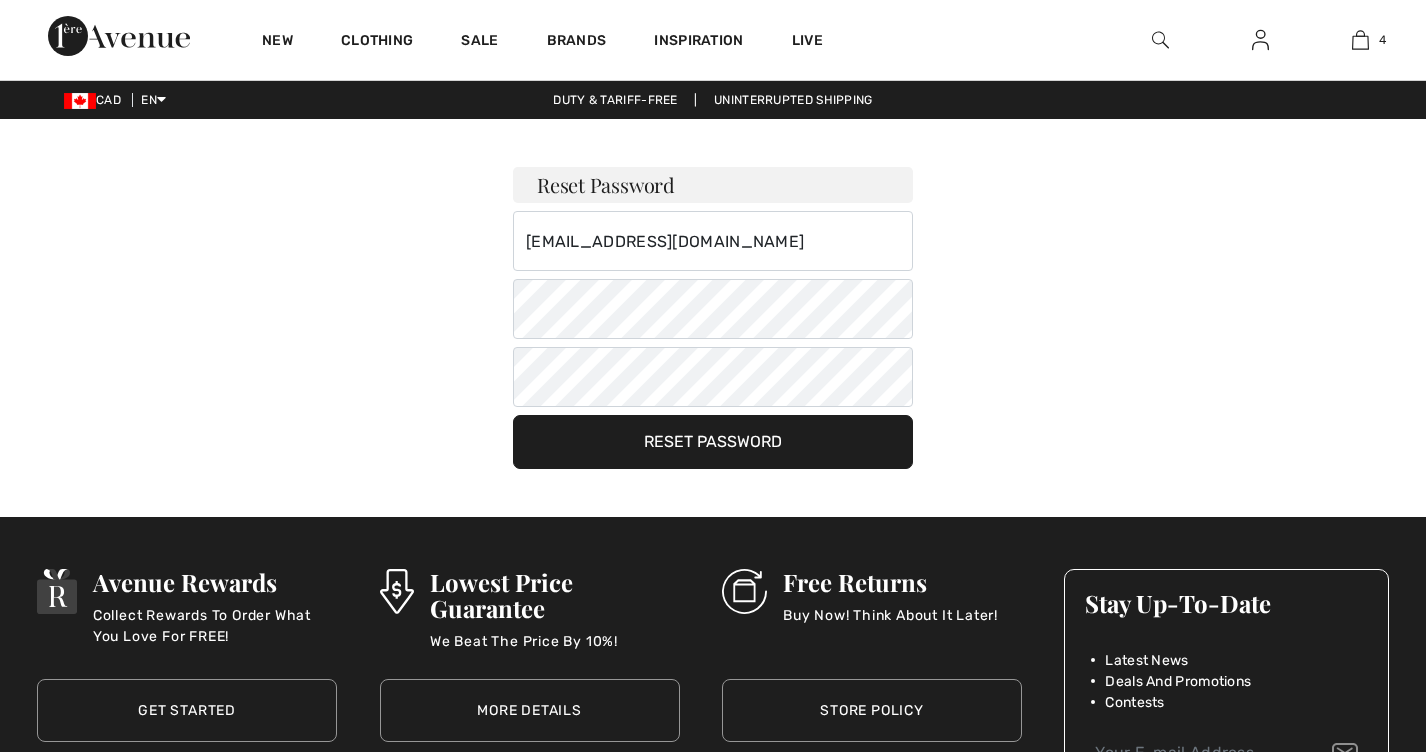 scroll, scrollTop: 0, scrollLeft: 0, axis: both 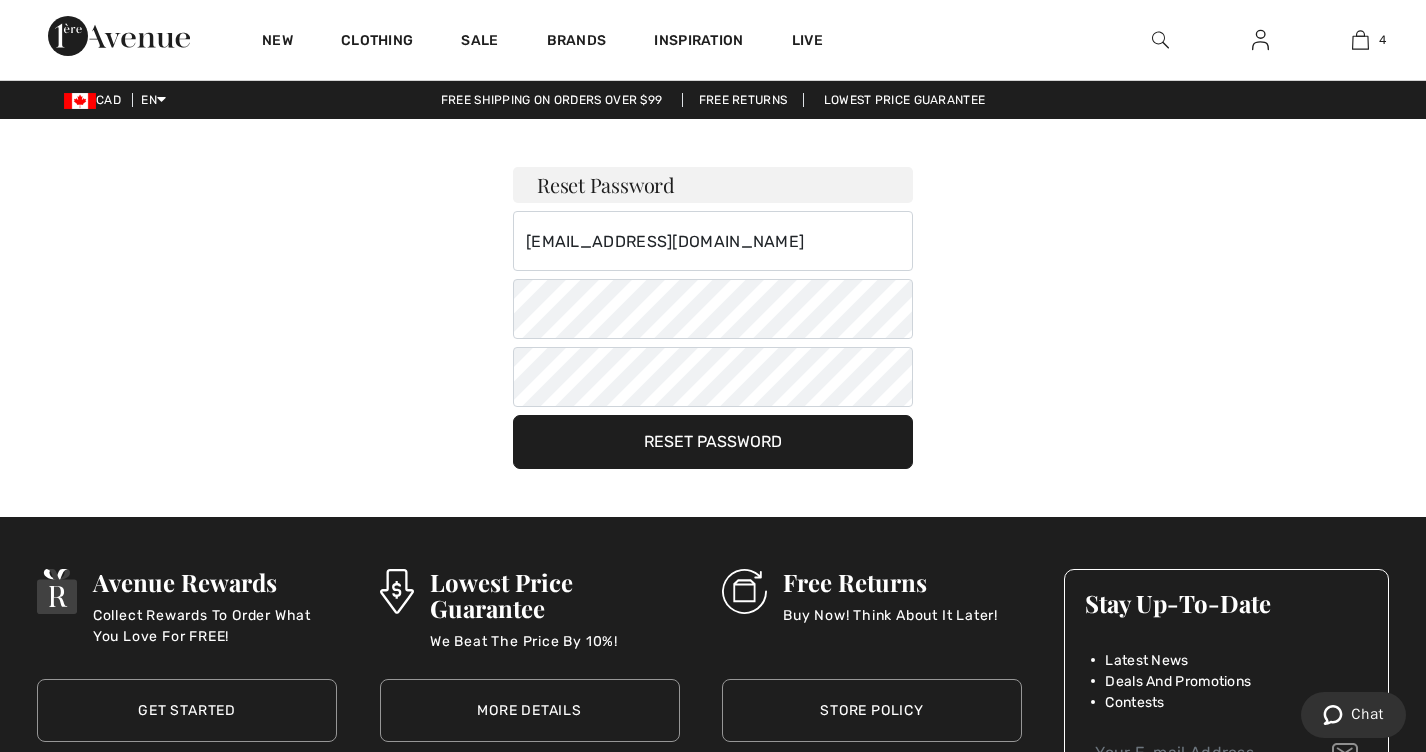 click on "Reset Password" at bounding box center (713, 442) 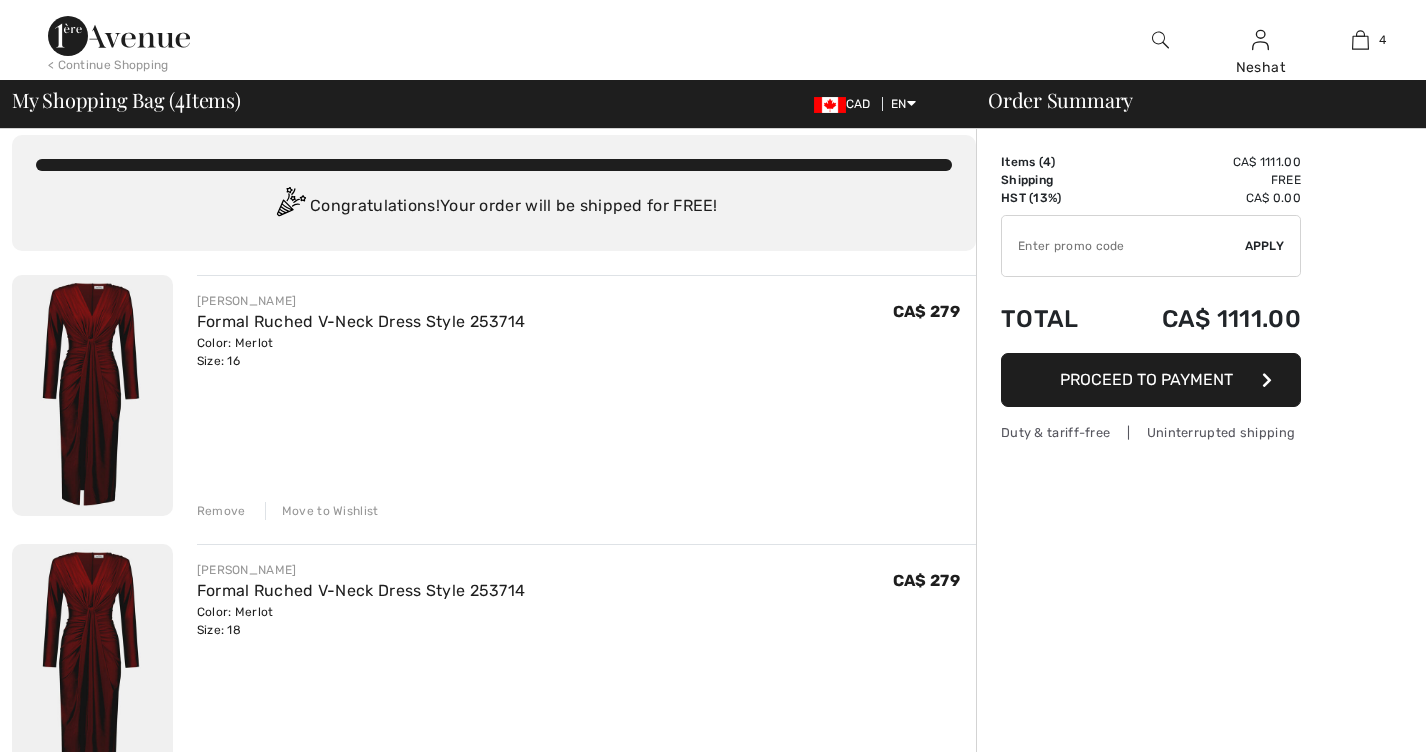 scroll, scrollTop: 18, scrollLeft: 0, axis: vertical 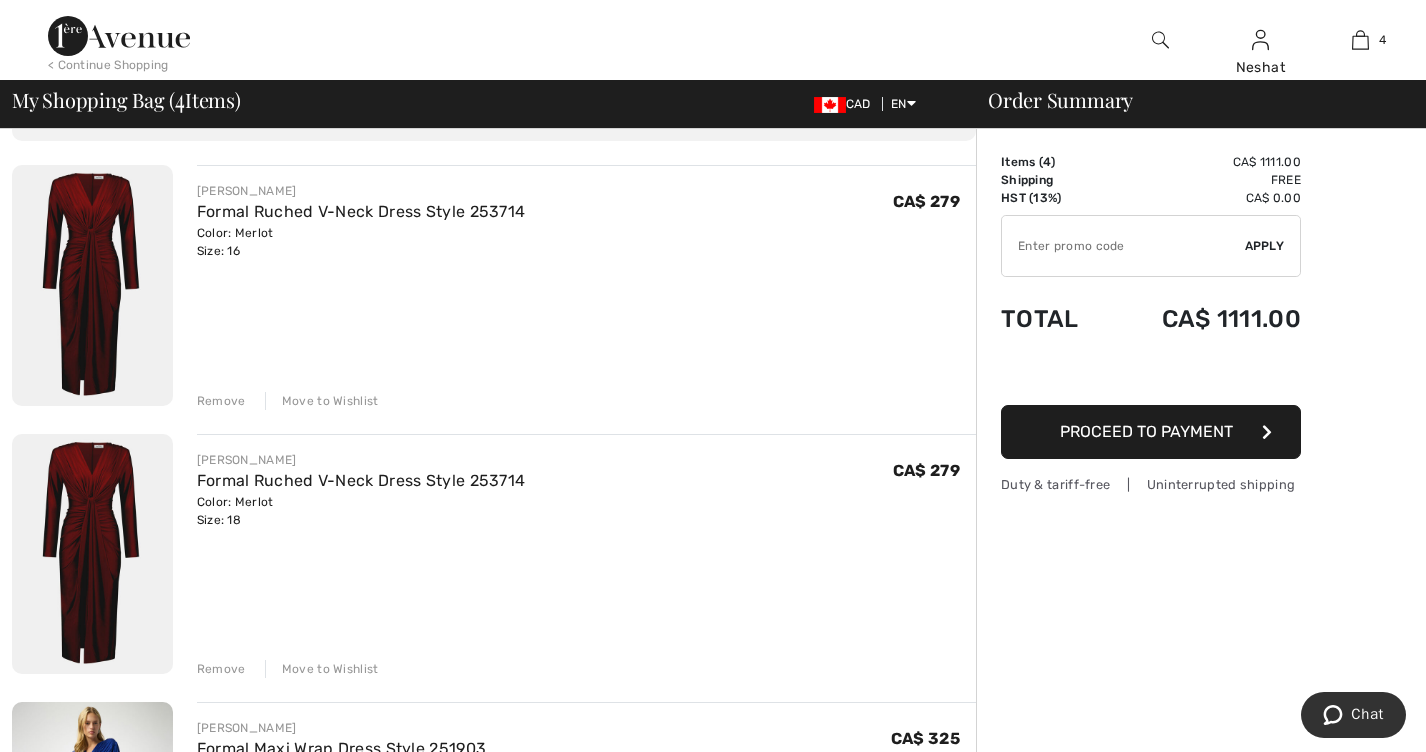 click on "Proceed to Payment" at bounding box center [1146, 431] 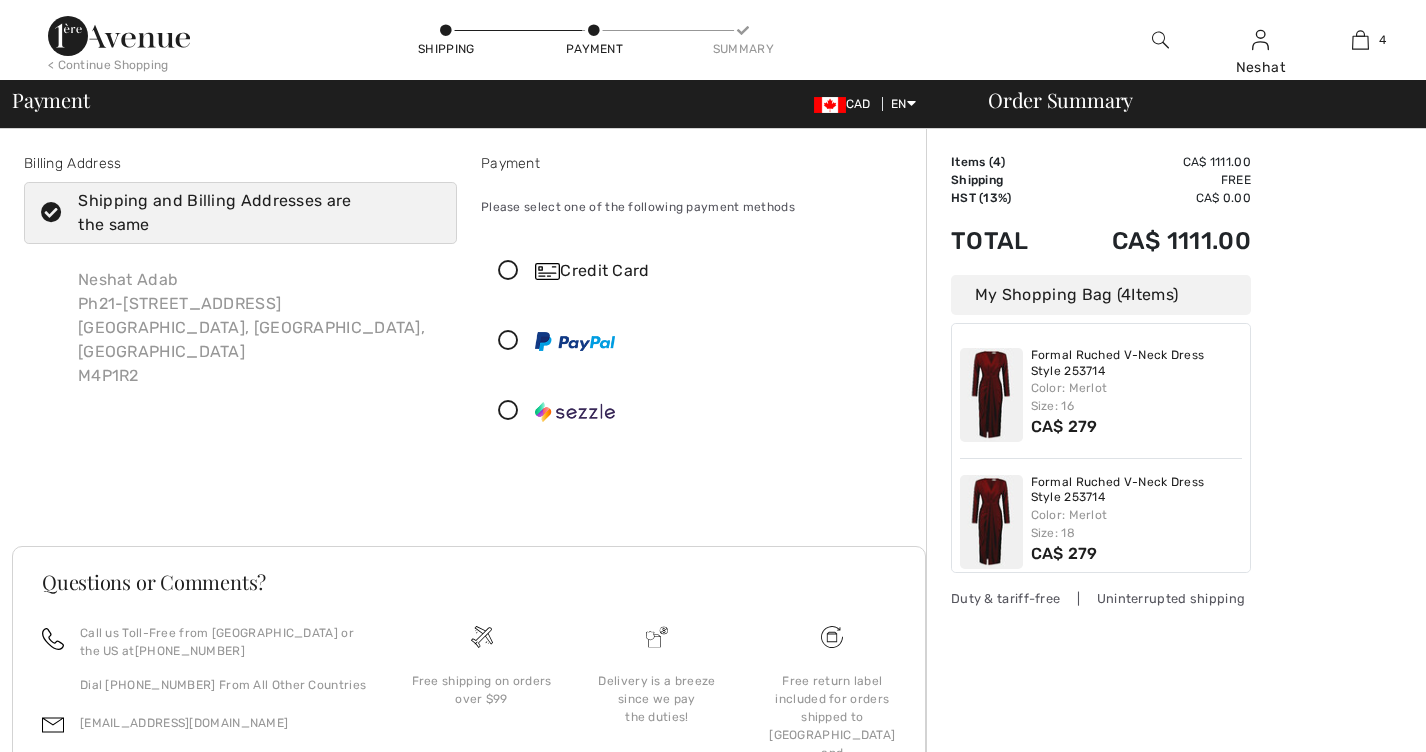 scroll, scrollTop: 0, scrollLeft: 0, axis: both 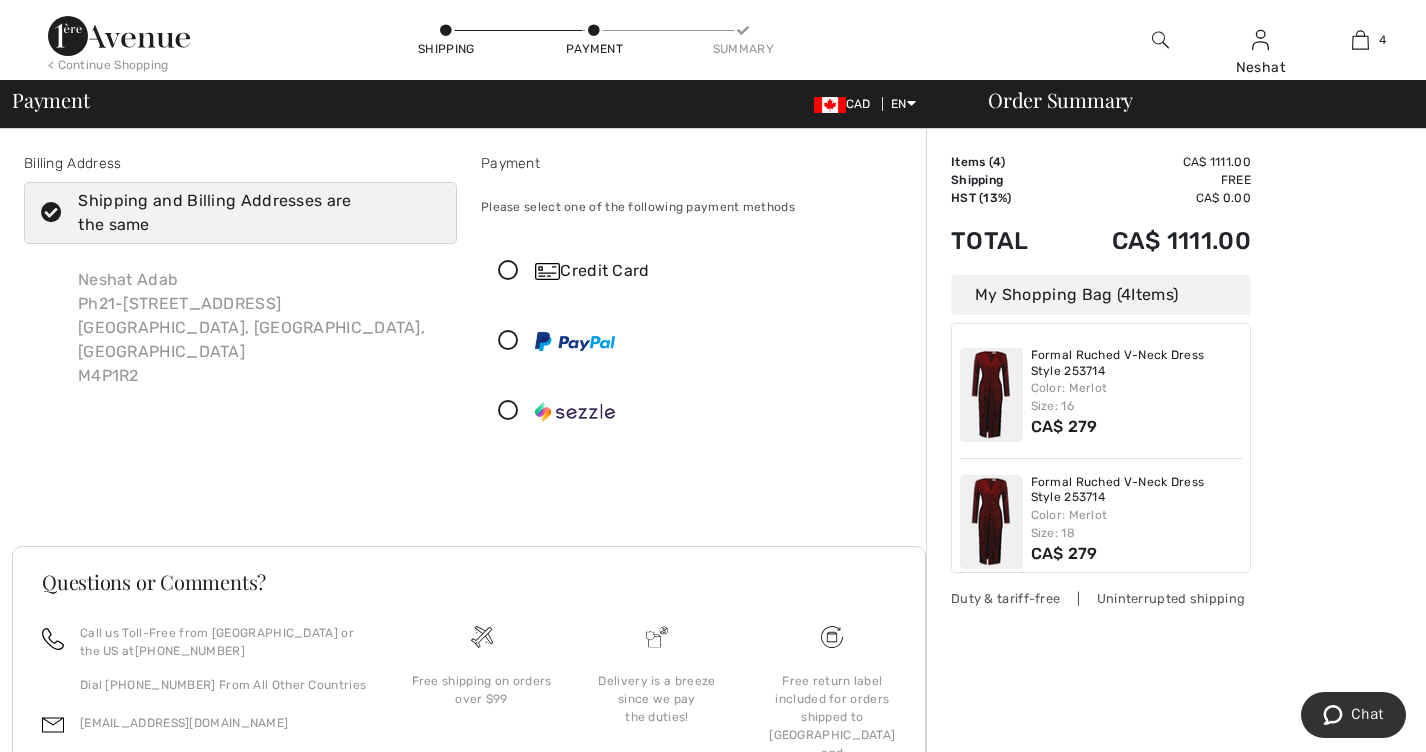 click at bounding box center (508, 271) 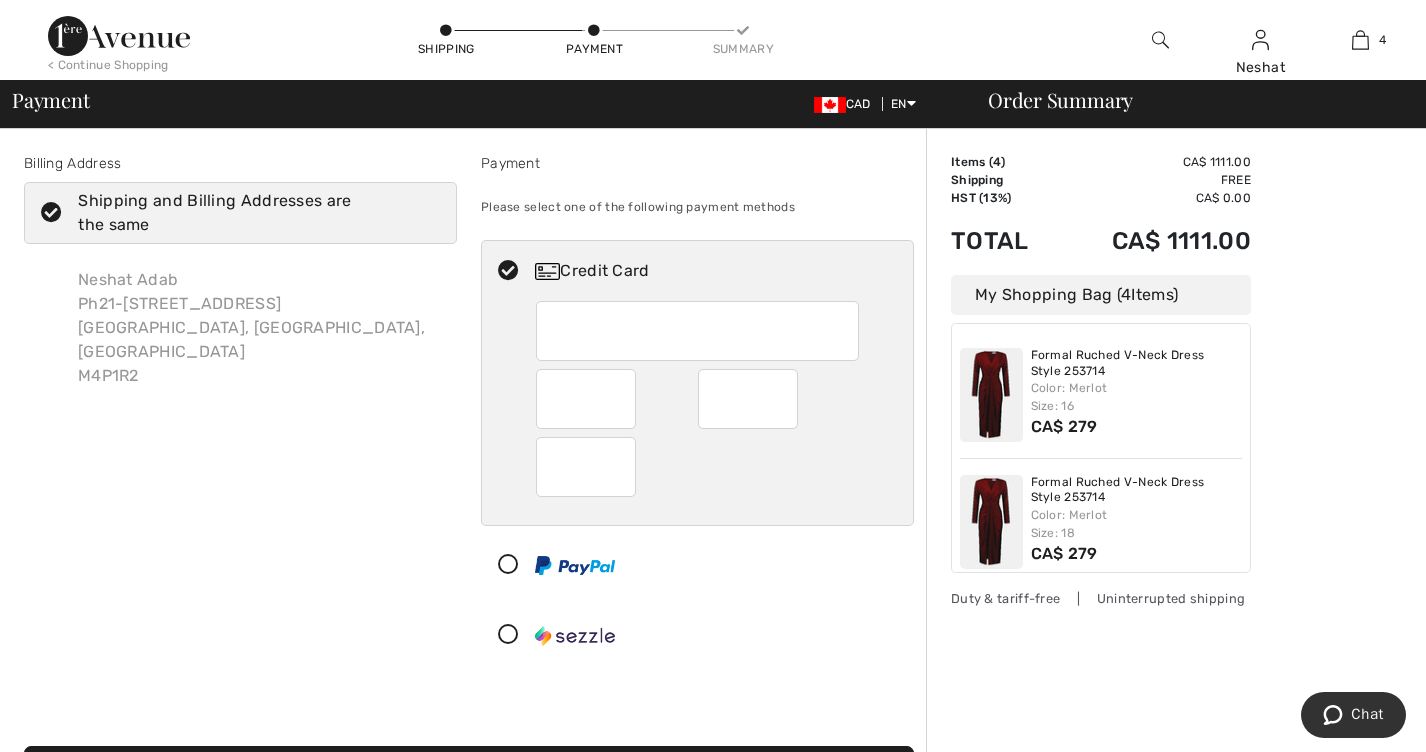 click at bounding box center (699, 331) 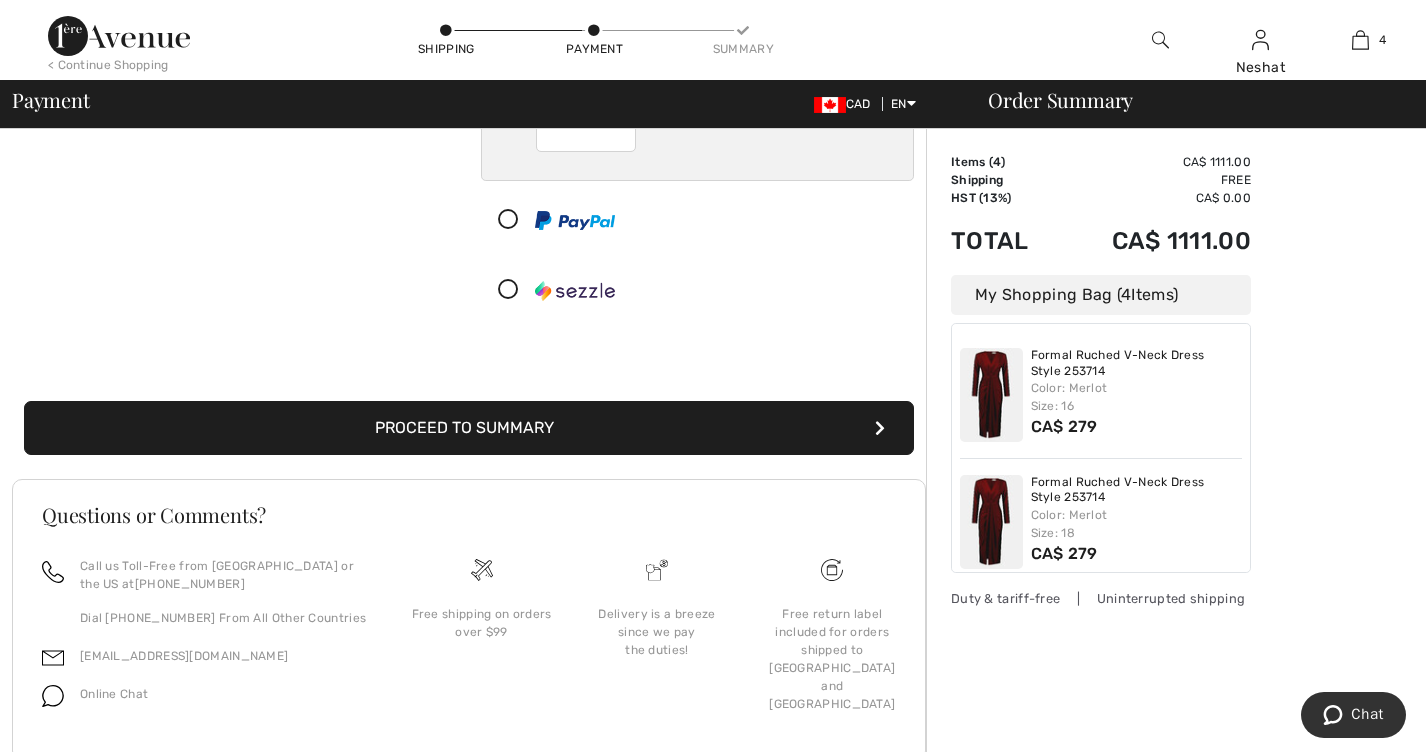 scroll, scrollTop: 404, scrollLeft: 0, axis: vertical 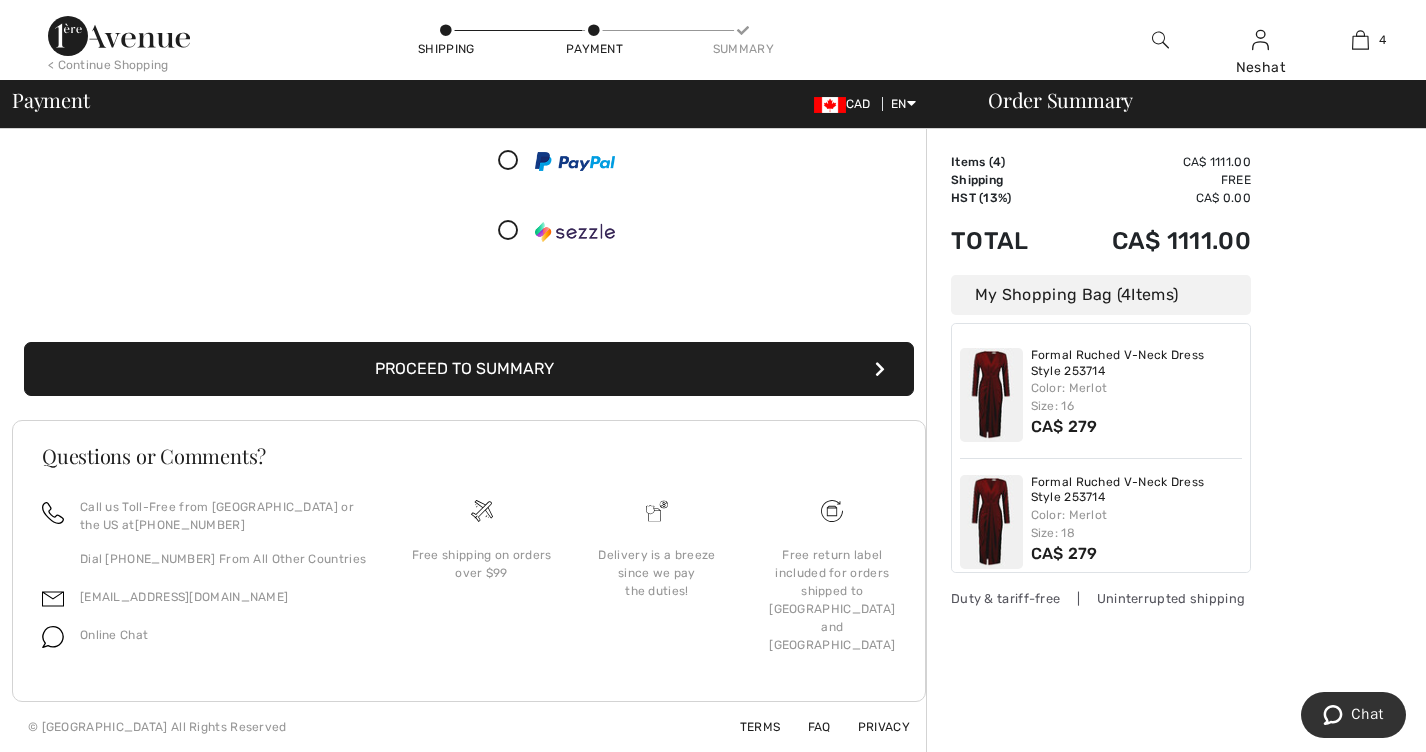 click on "Proceed to Summary" at bounding box center (469, 369) 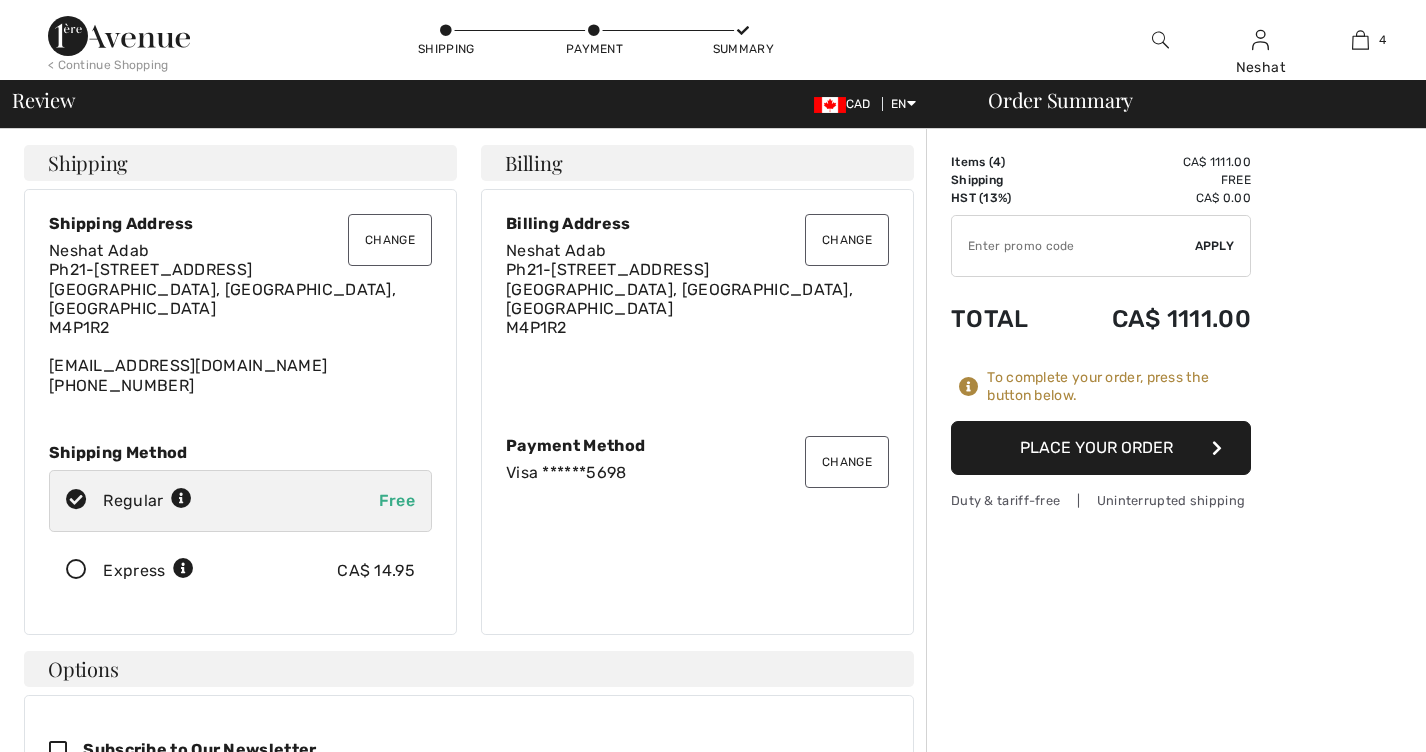 scroll, scrollTop: 0, scrollLeft: 0, axis: both 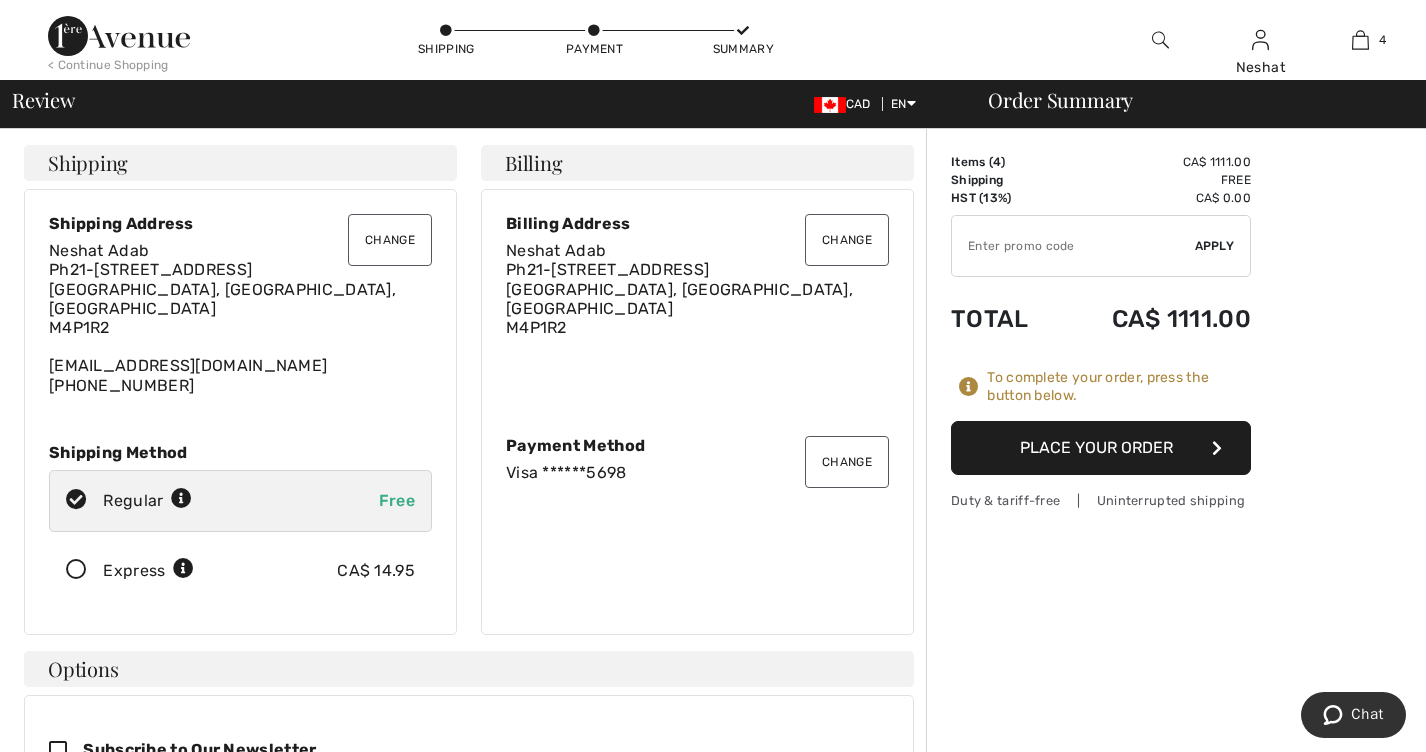 click at bounding box center (76, 570) 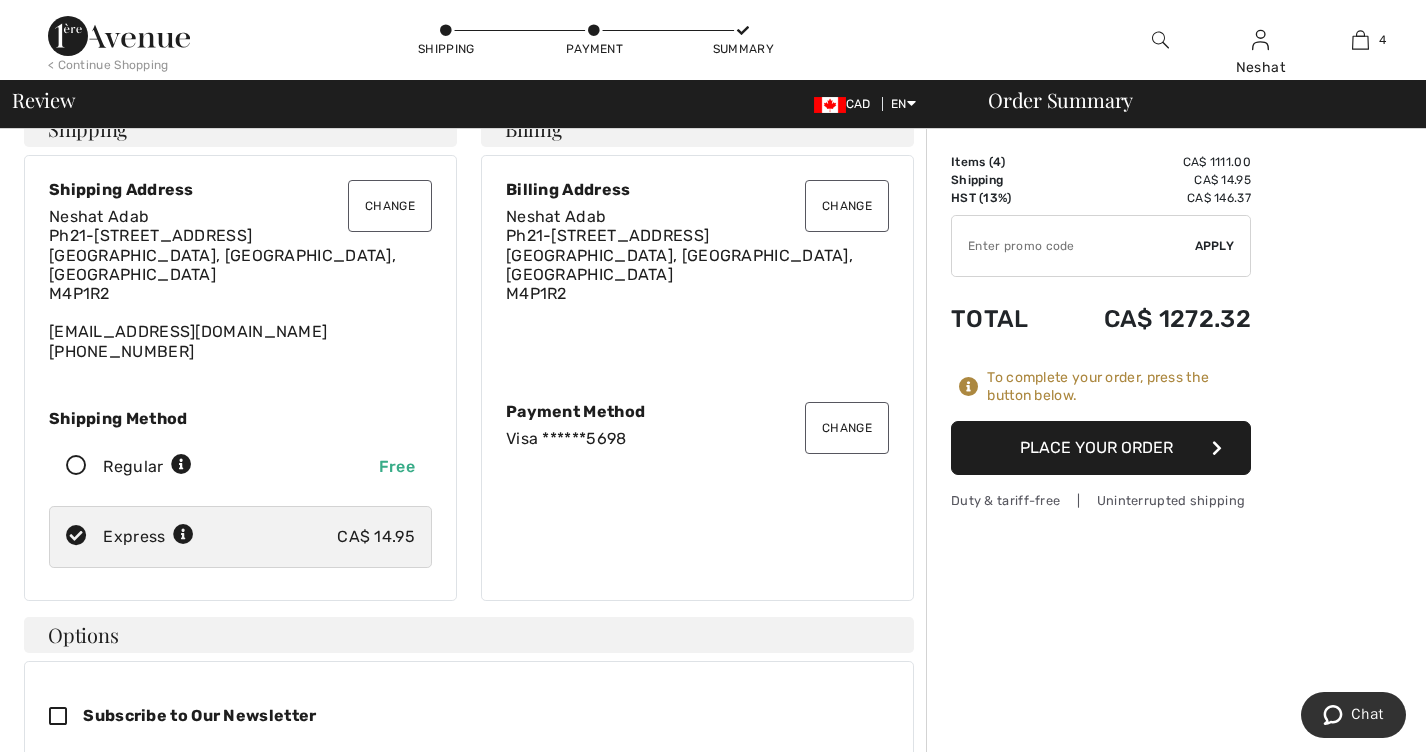 scroll, scrollTop: 0, scrollLeft: 0, axis: both 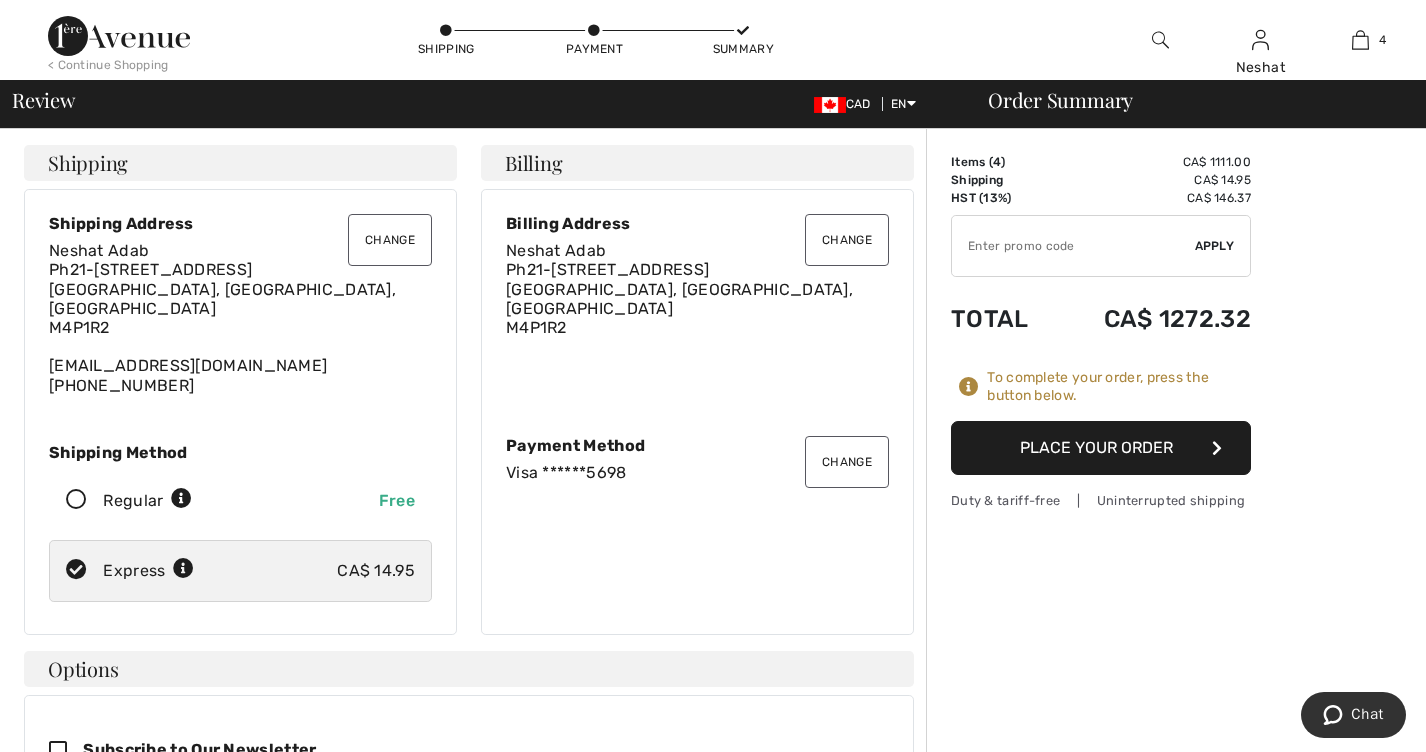 click on "Place Your Order" at bounding box center (1101, 448) 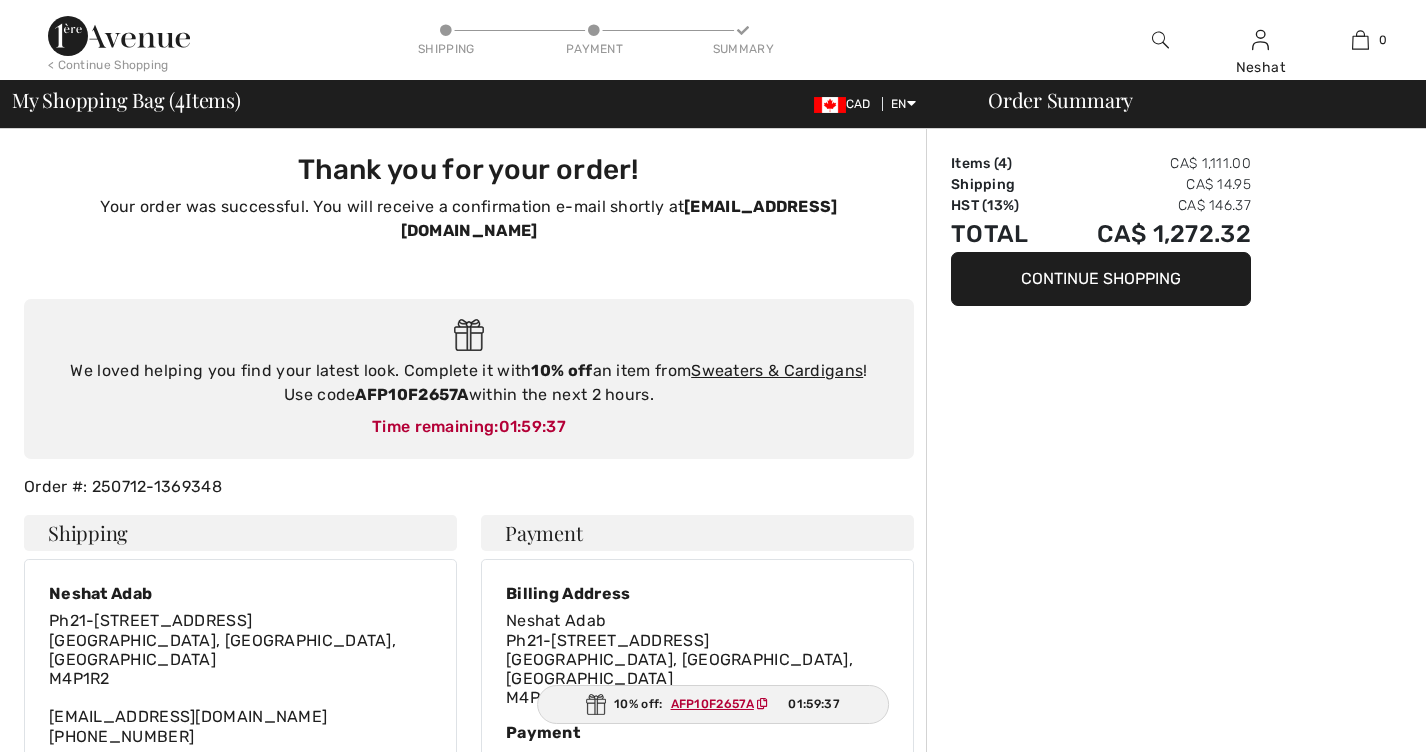 scroll, scrollTop: 0, scrollLeft: 0, axis: both 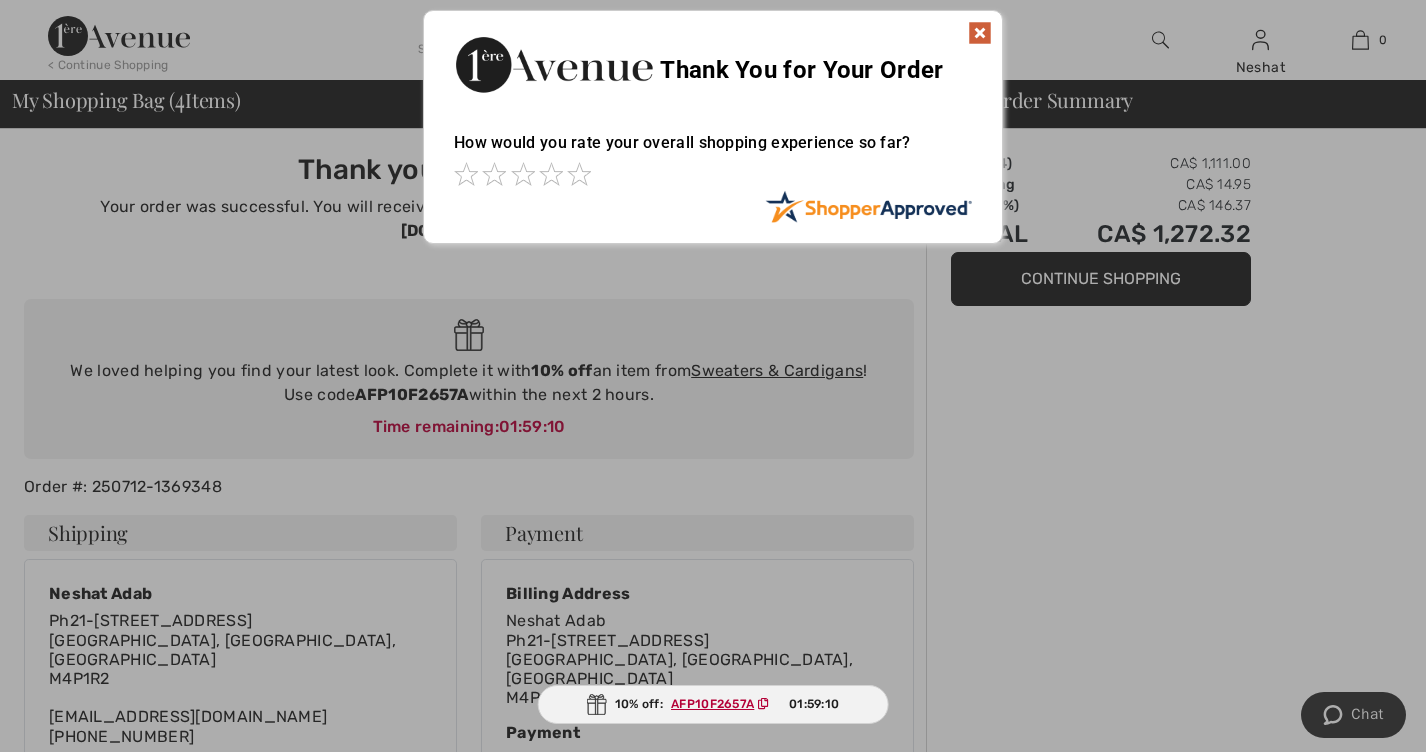 click at bounding box center (980, 33) 